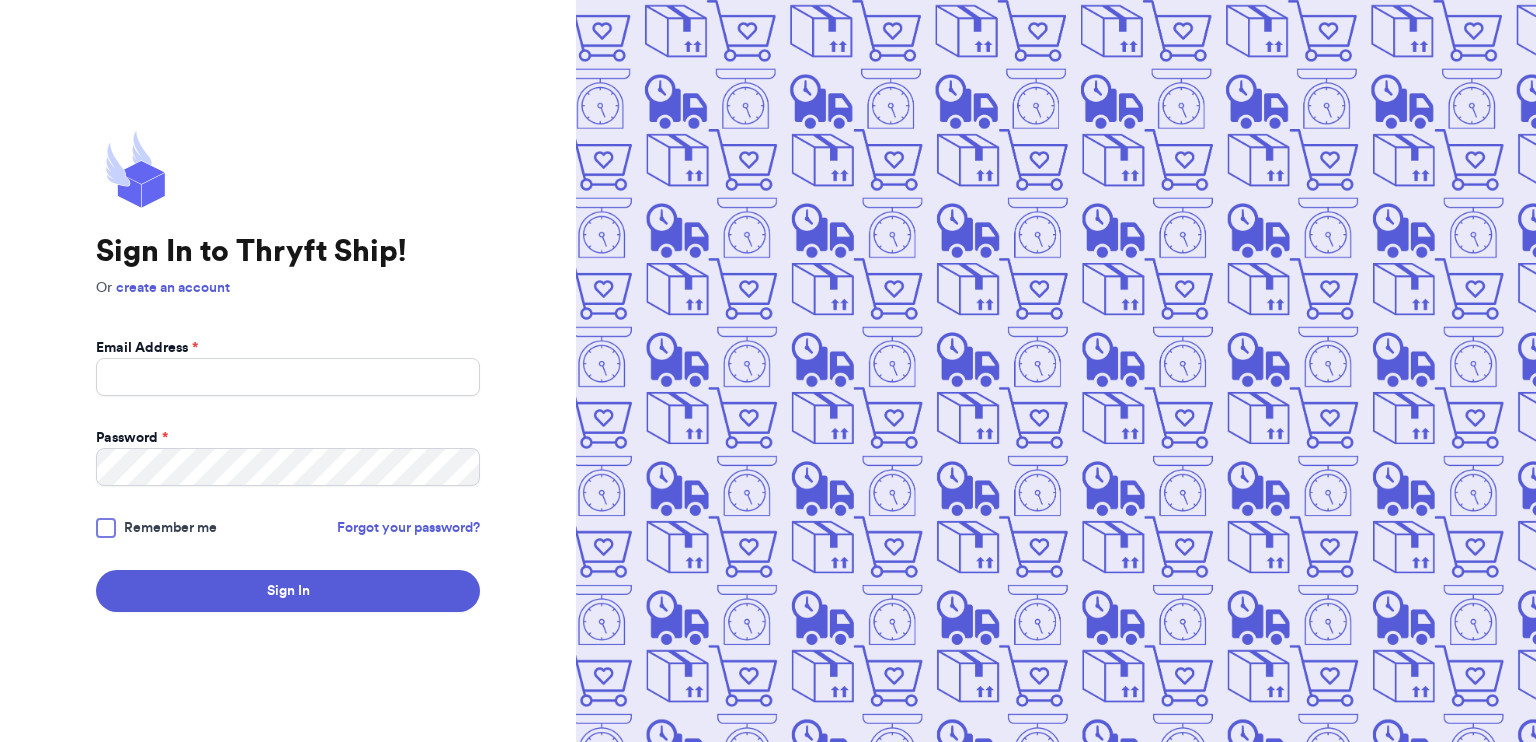 scroll, scrollTop: 0, scrollLeft: 0, axis: both 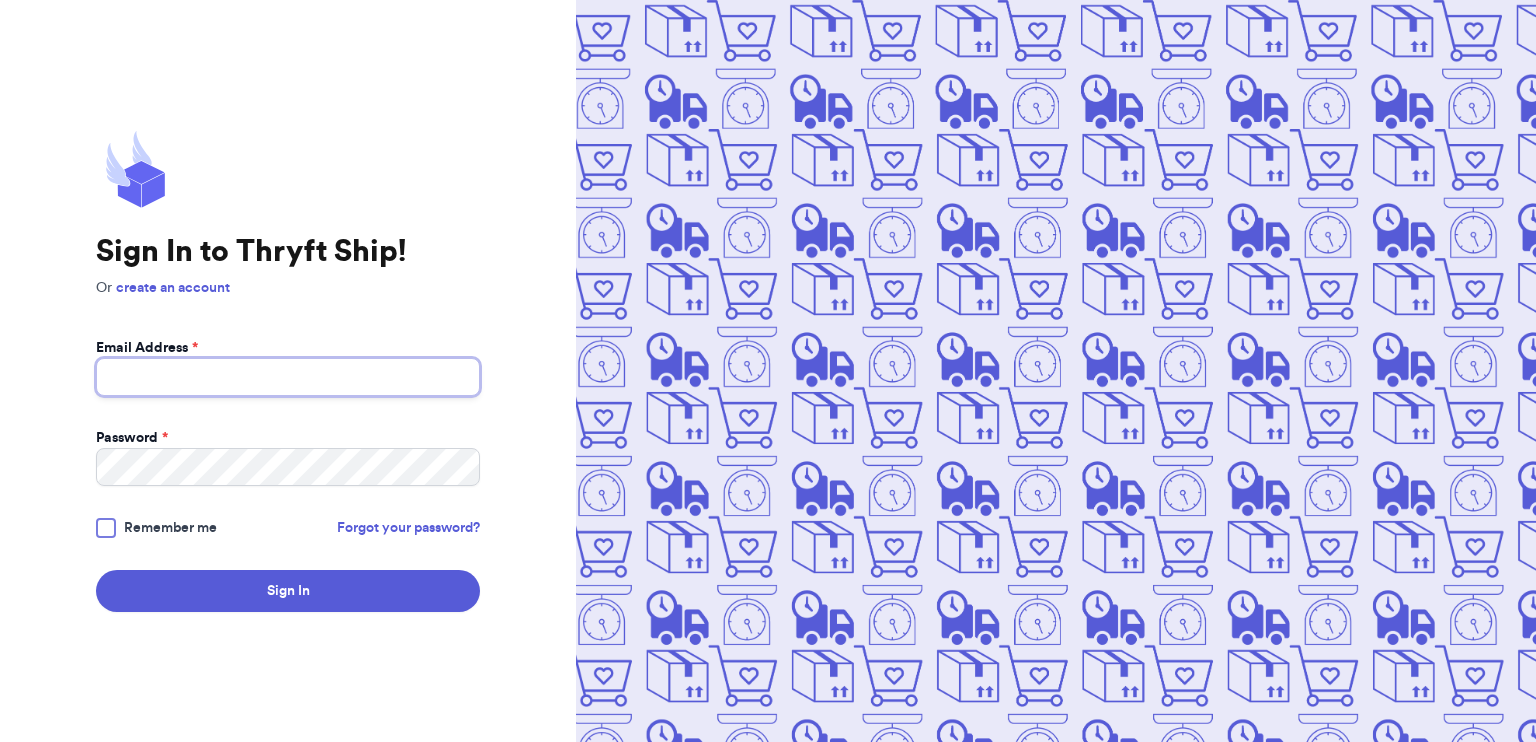 click on "Email Address *" at bounding box center (288, 377) 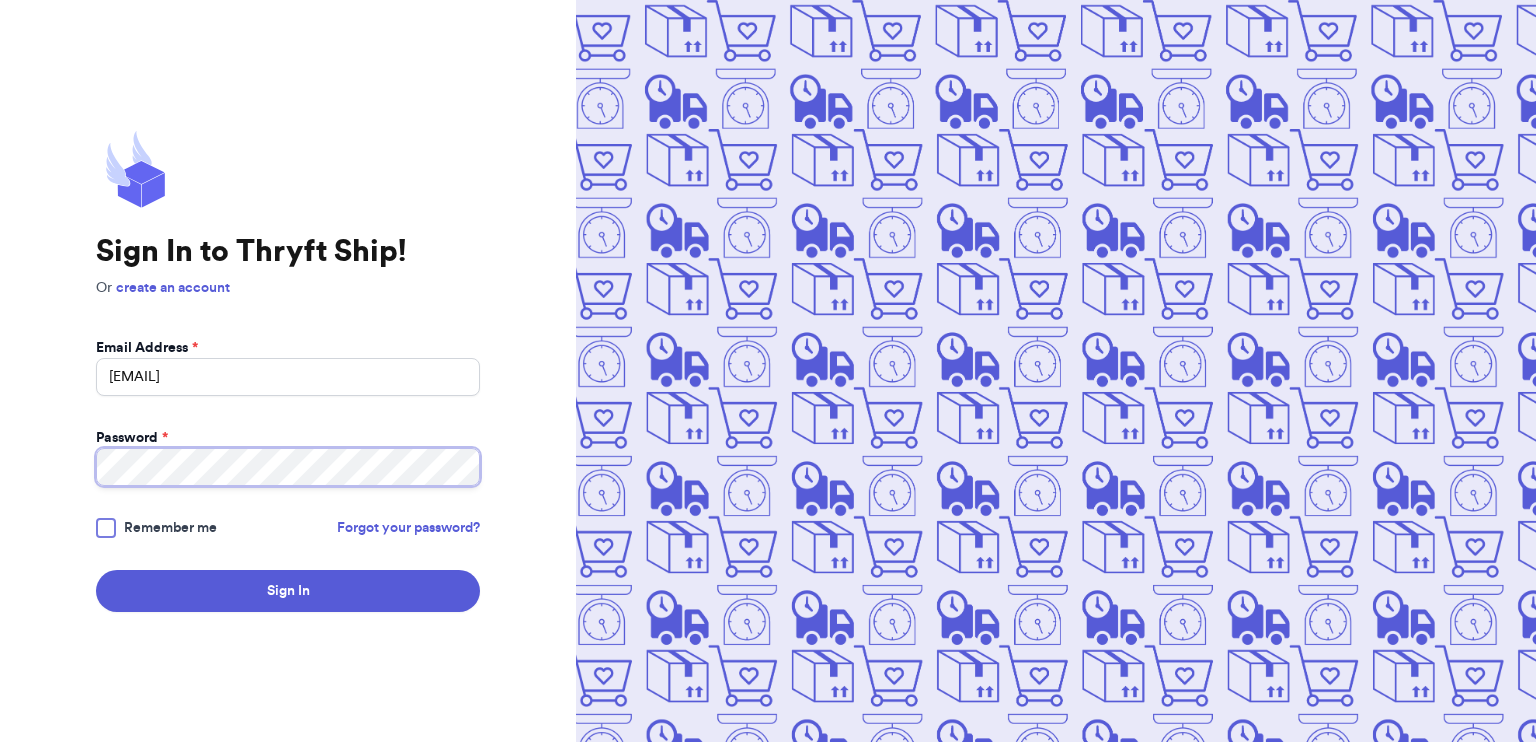 click on "Sign In" at bounding box center (288, 591) 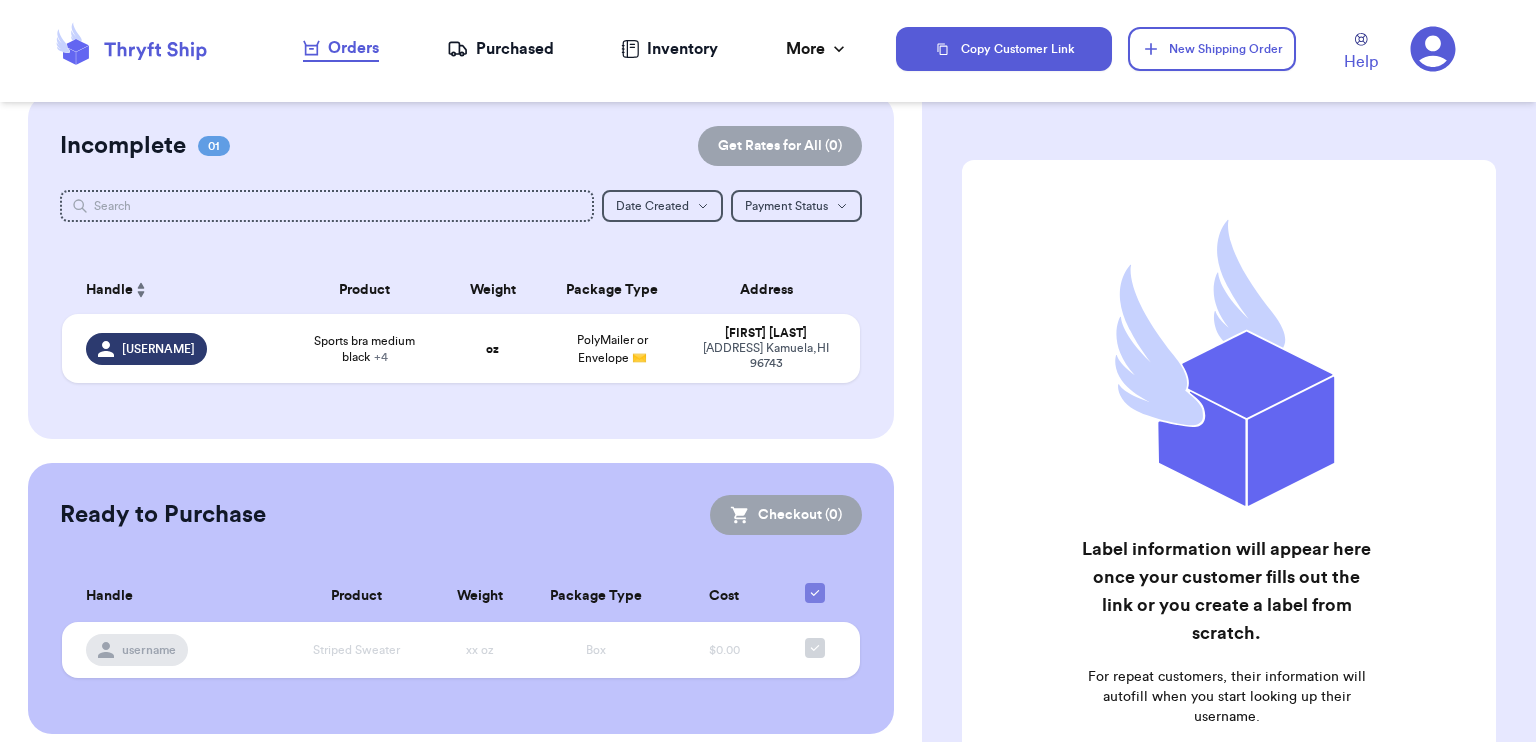 scroll, scrollTop: 0, scrollLeft: 0, axis: both 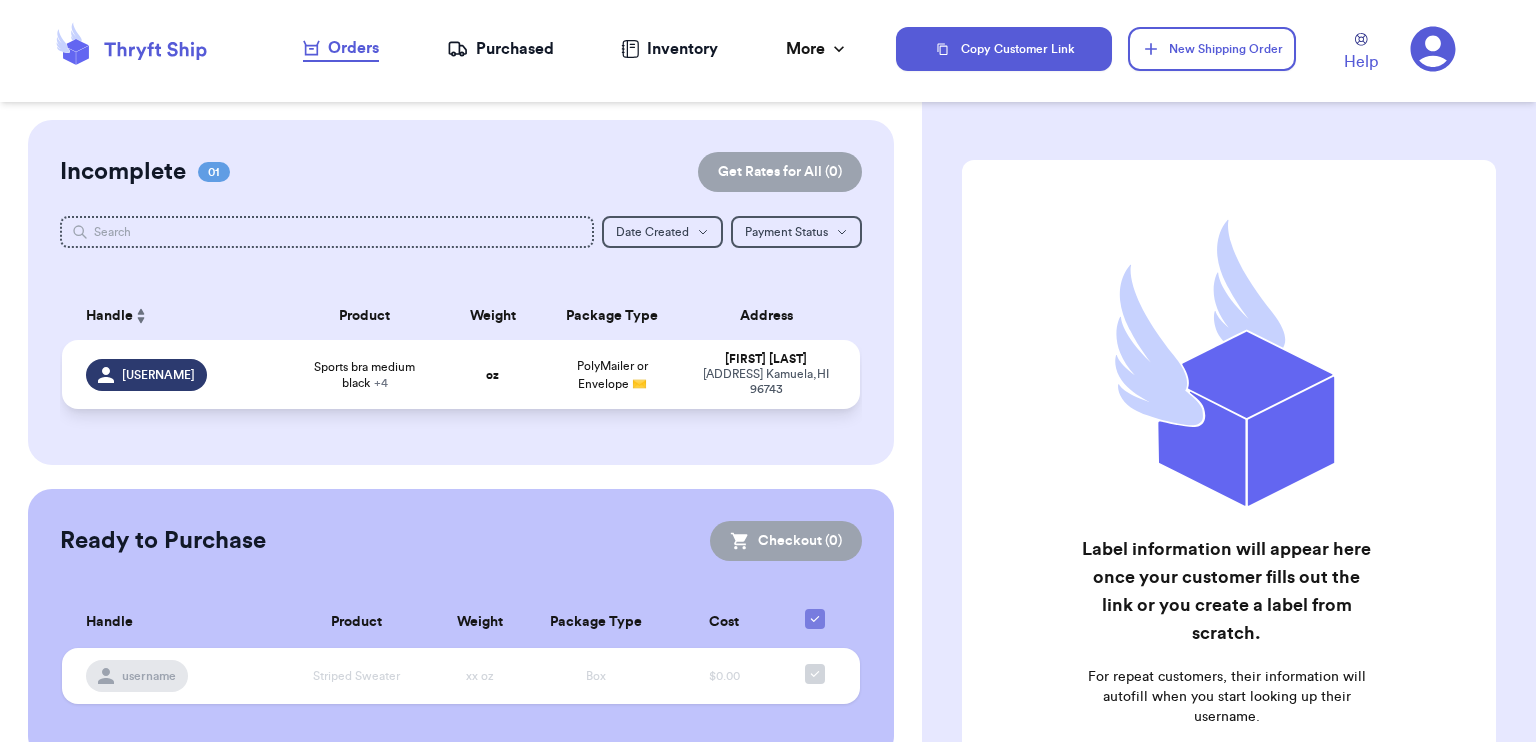 click on "+ 4" at bounding box center [381, 383] 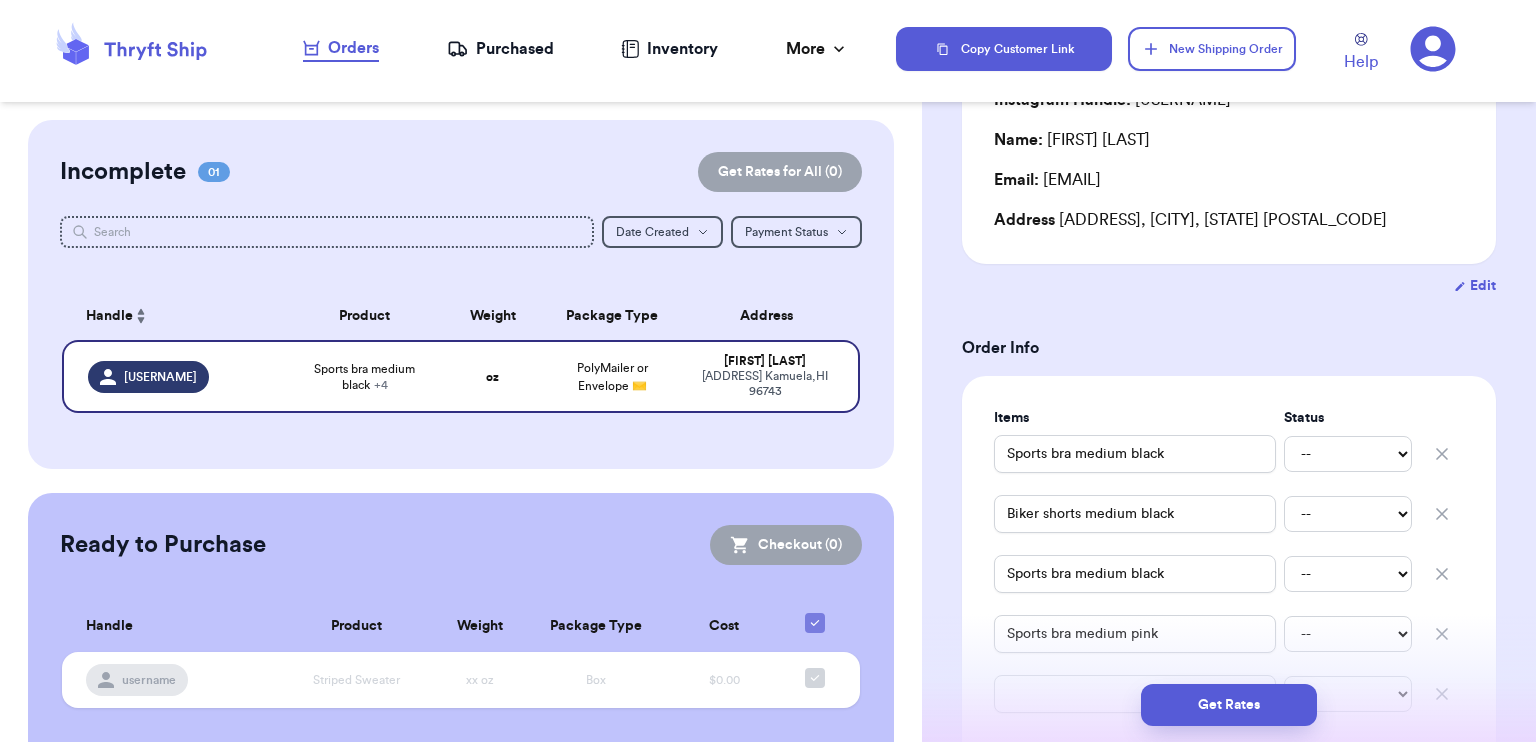 scroll, scrollTop: 300, scrollLeft: 0, axis: vertical 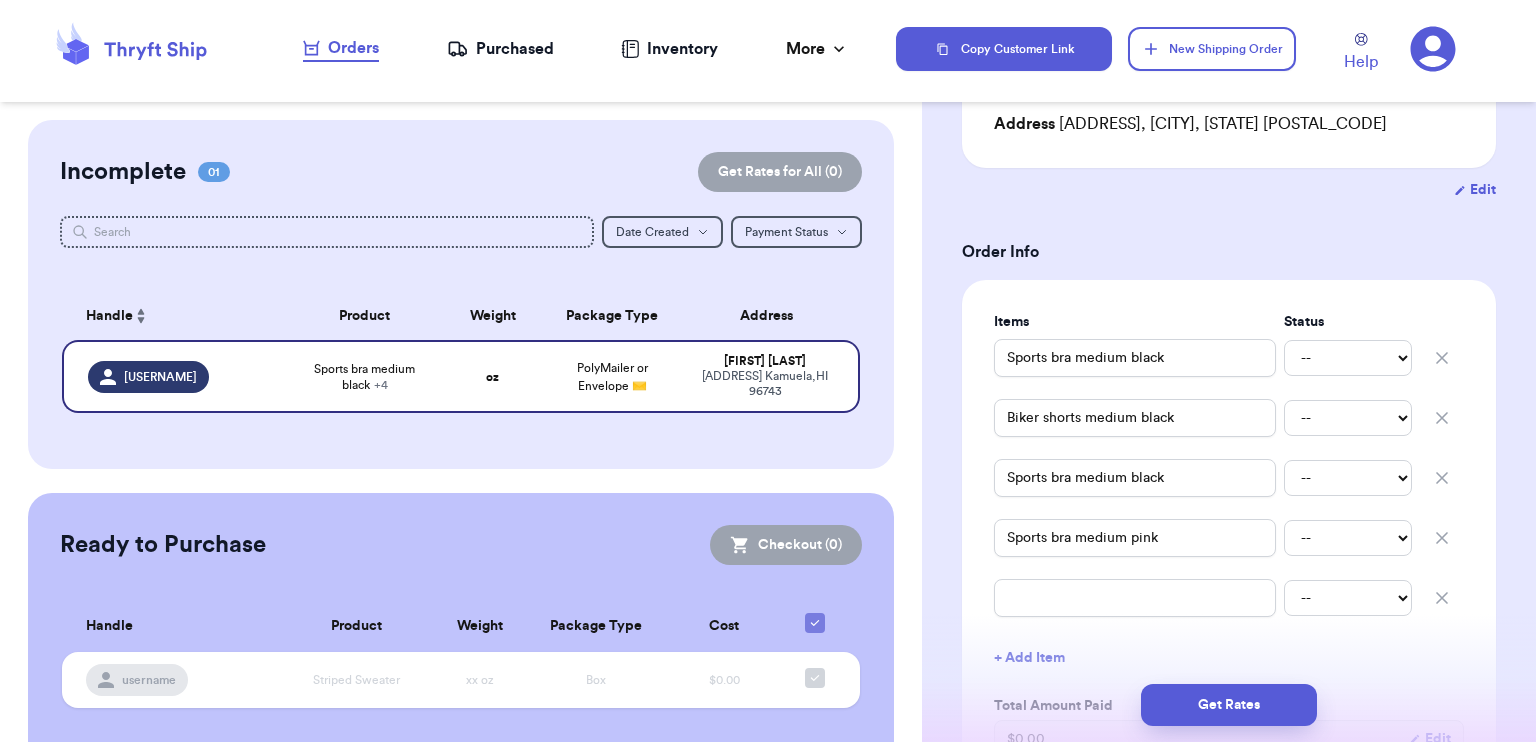 type 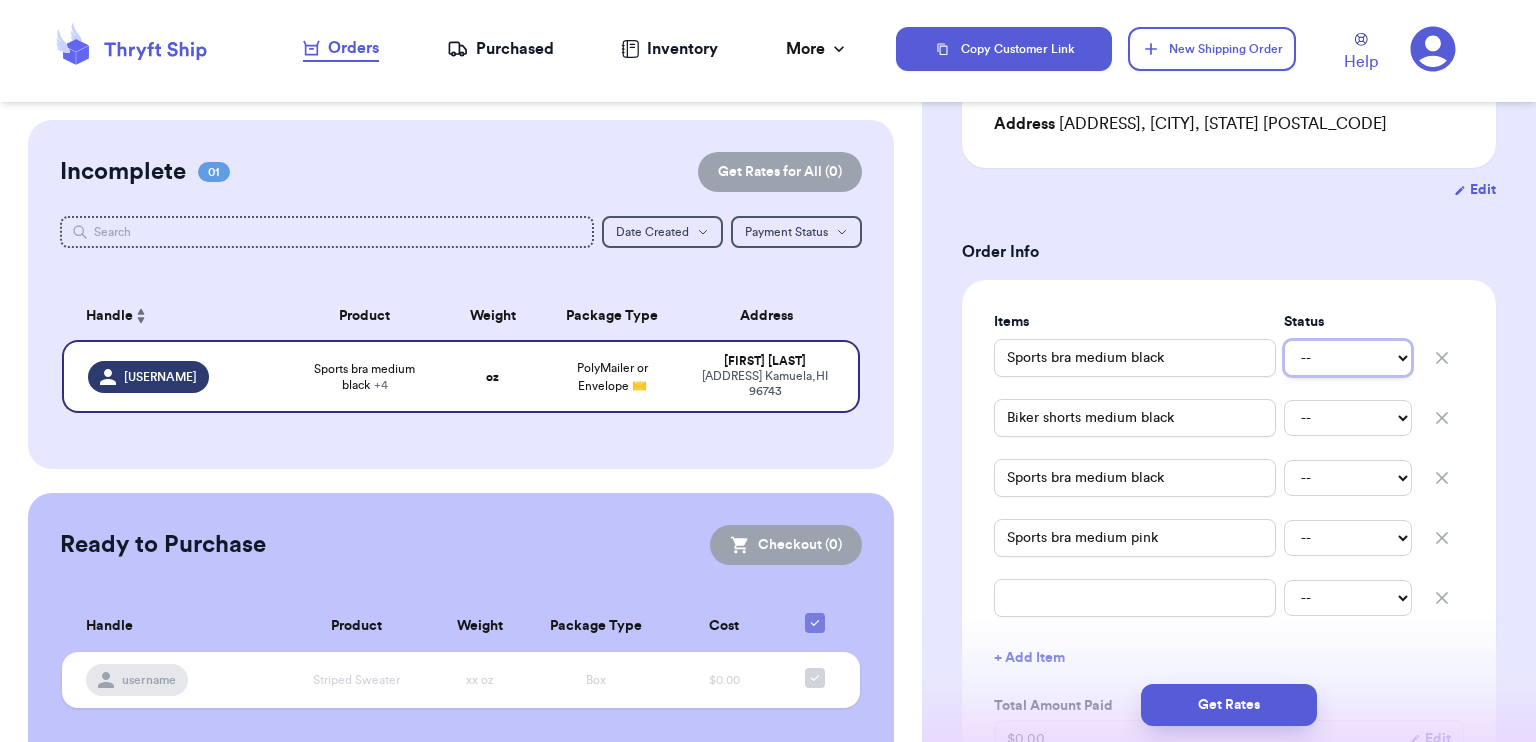 click on "-- Paid Owes" at bounding box center [1348, 358] 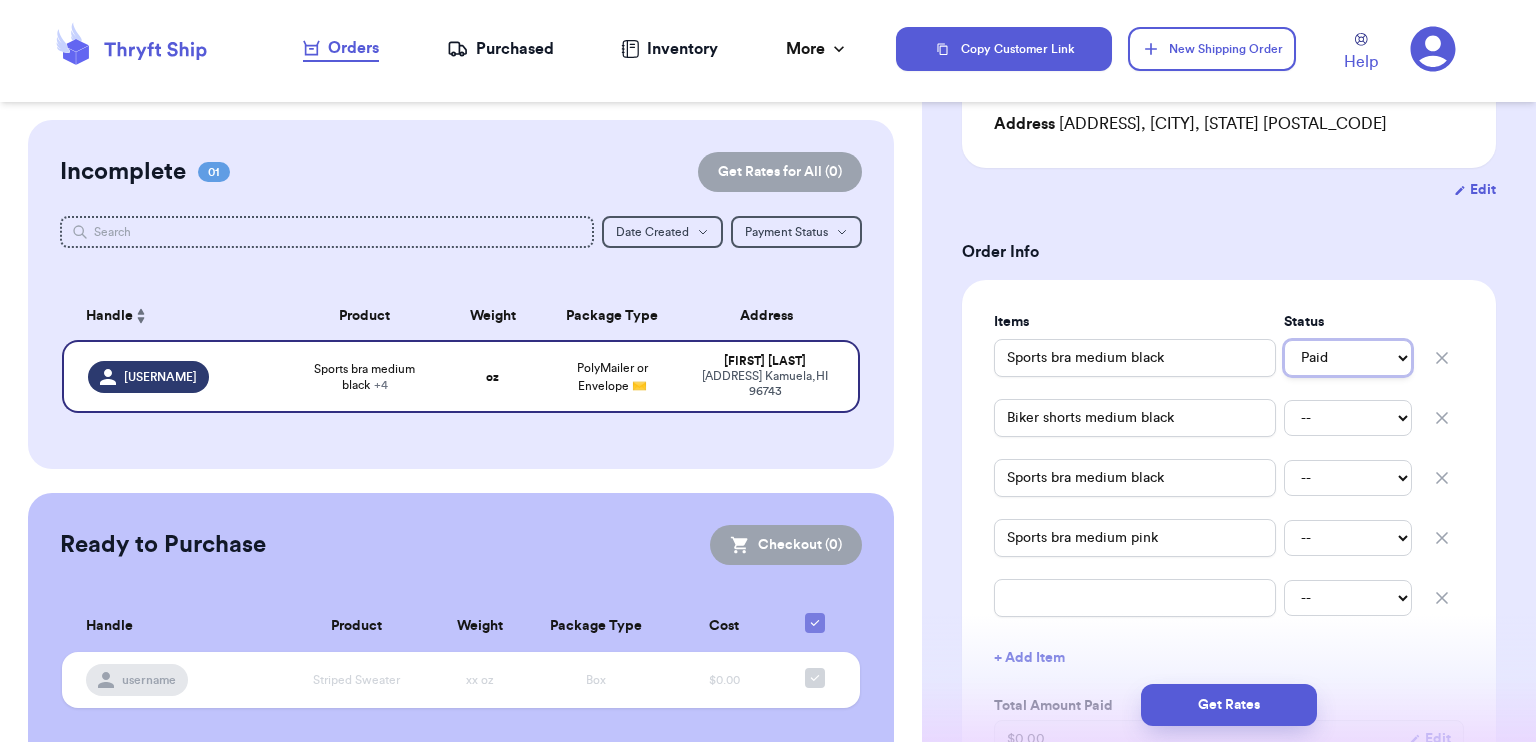 click on "-- Paid Owes" at bounding box center [1348, 358] 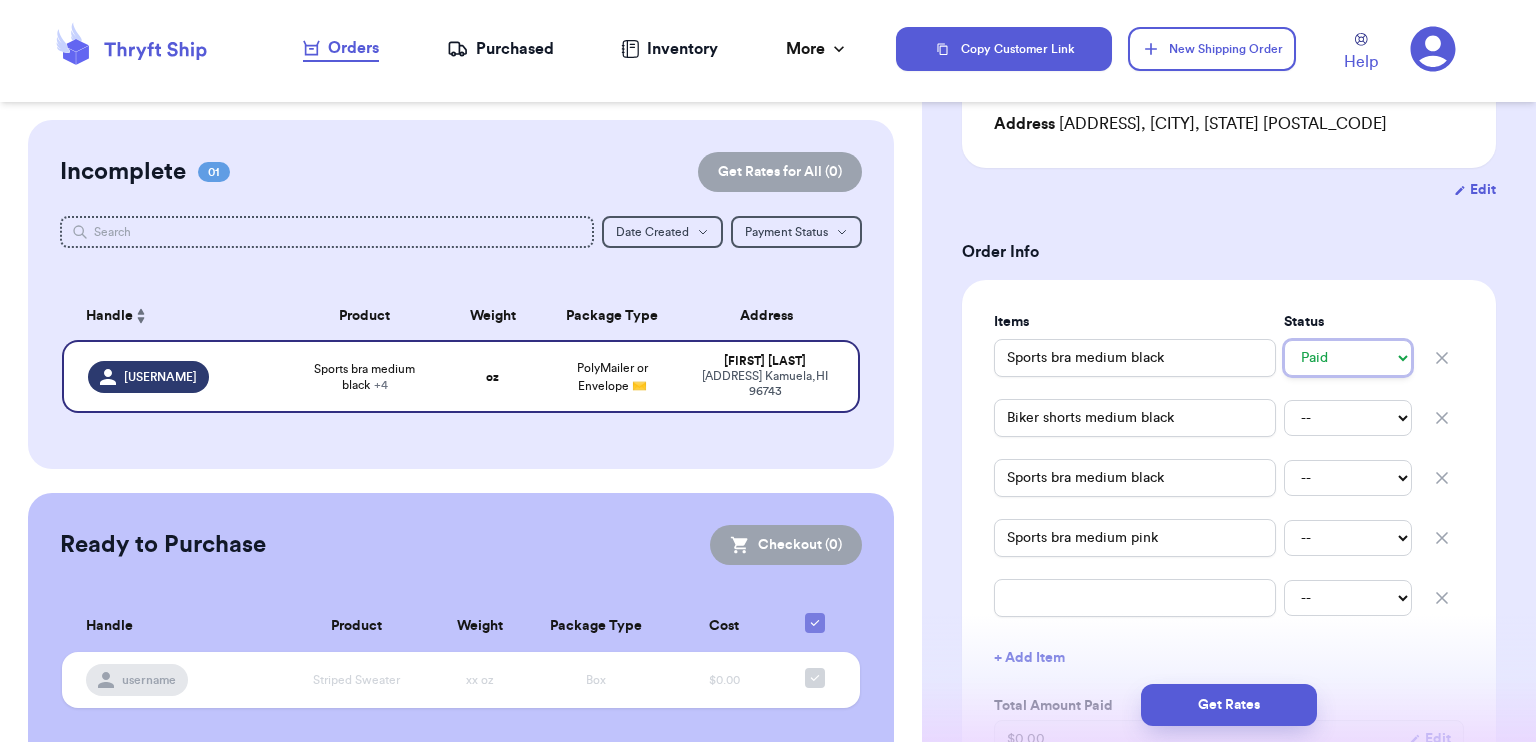type 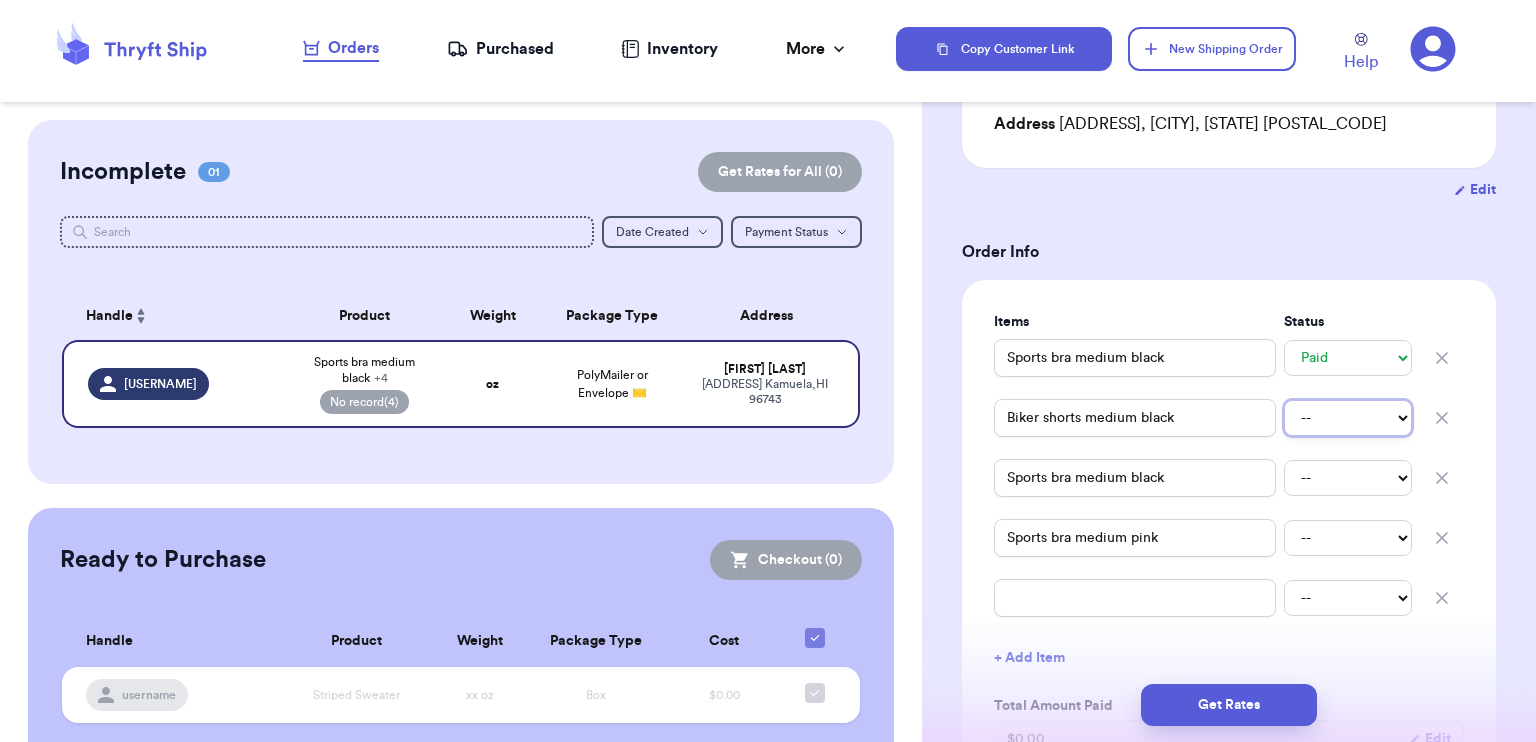 click on "-- Paid Owes" at bounding box center [1348, 418] 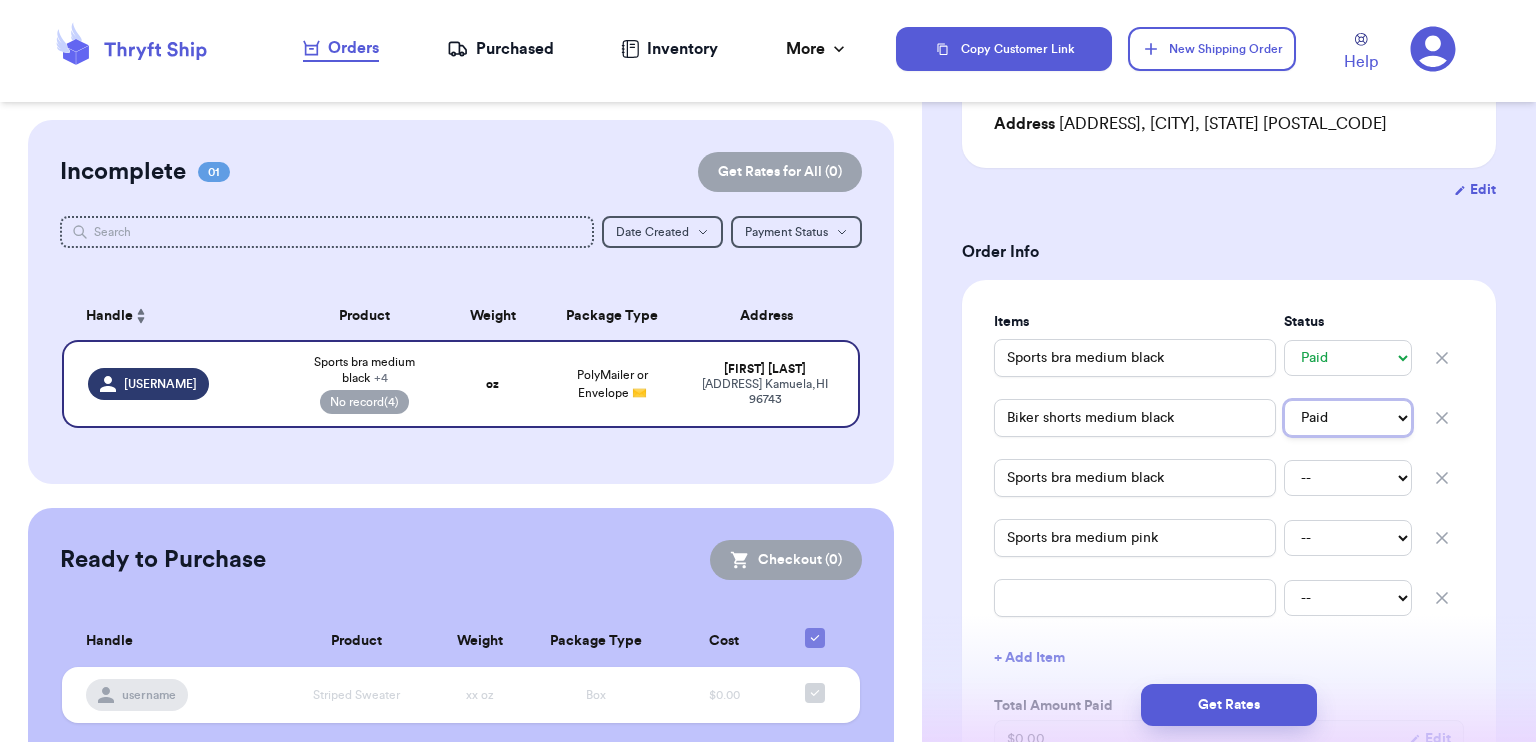 click on "-- Paid Owes" at bounding box center [1348, 418] 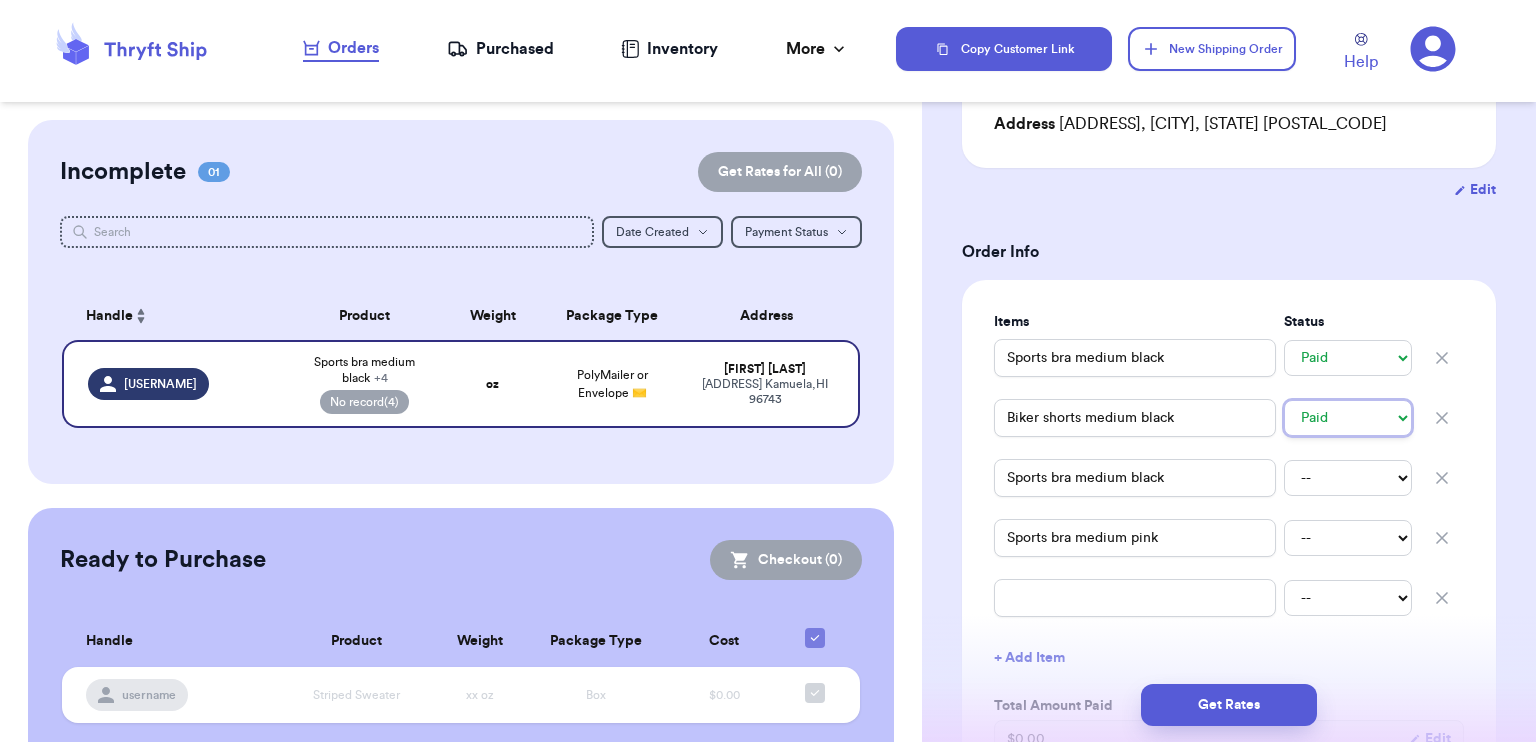 type 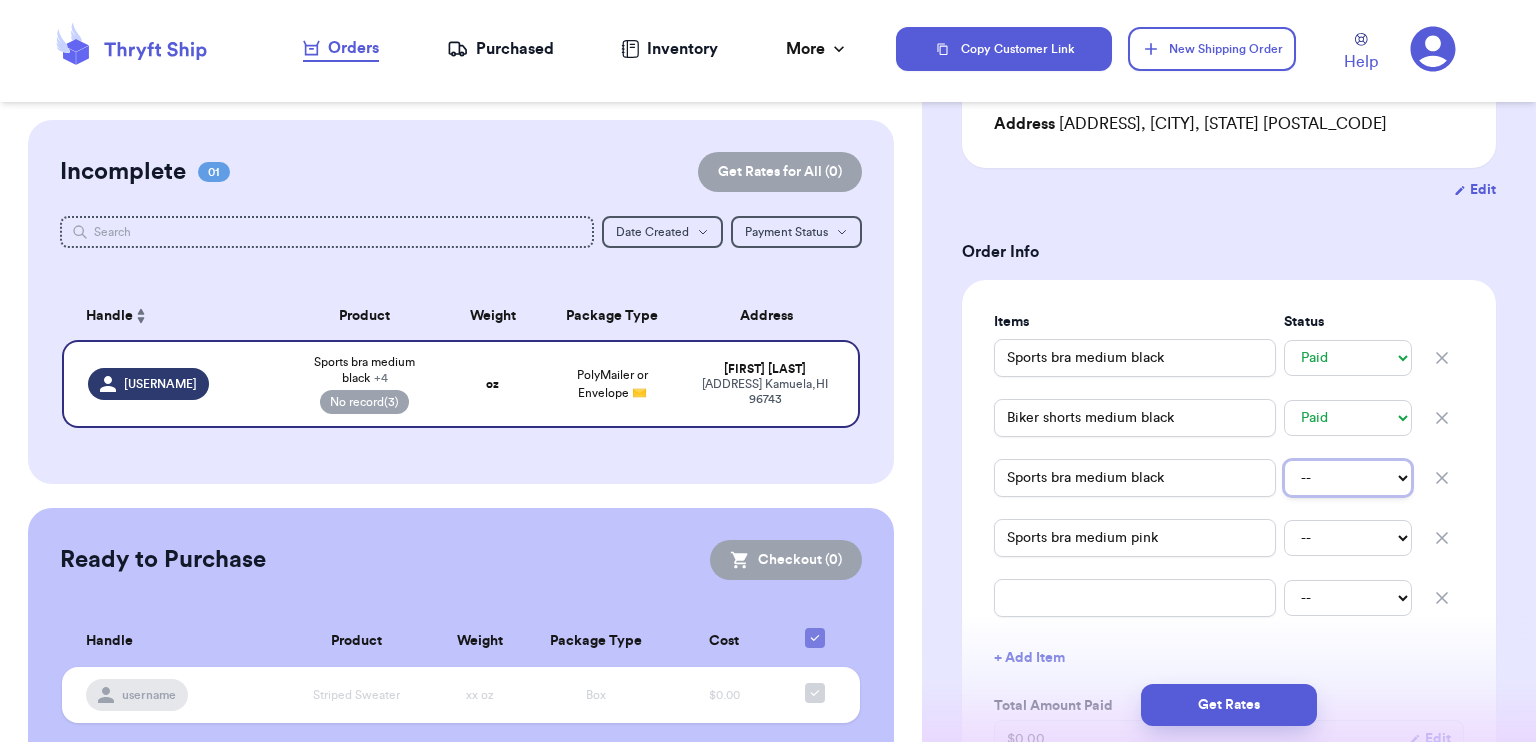 click on "-- Paid Owes" at bounding box center (1348, 478) 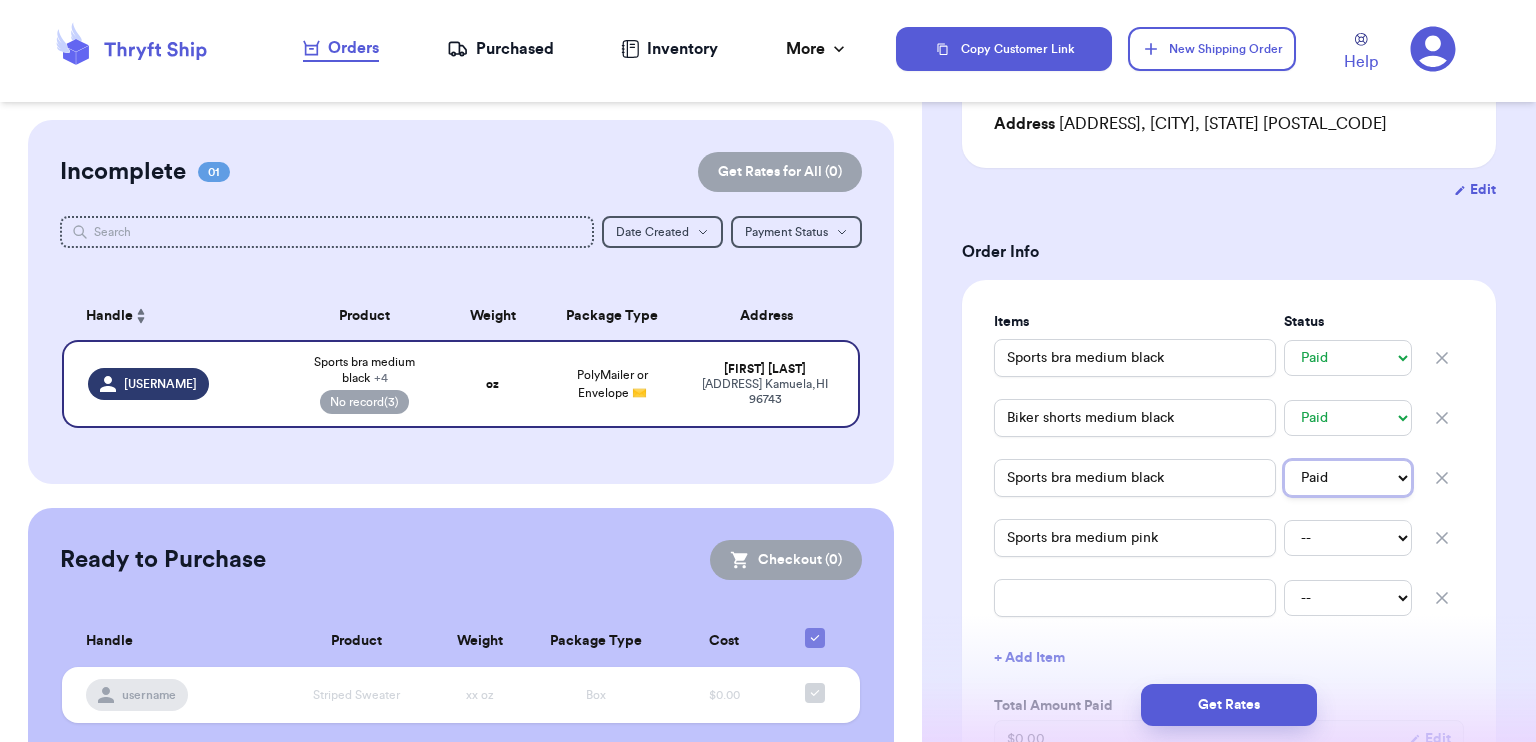 click on "-- Paid Owes" at bounding box center [1348, 478] 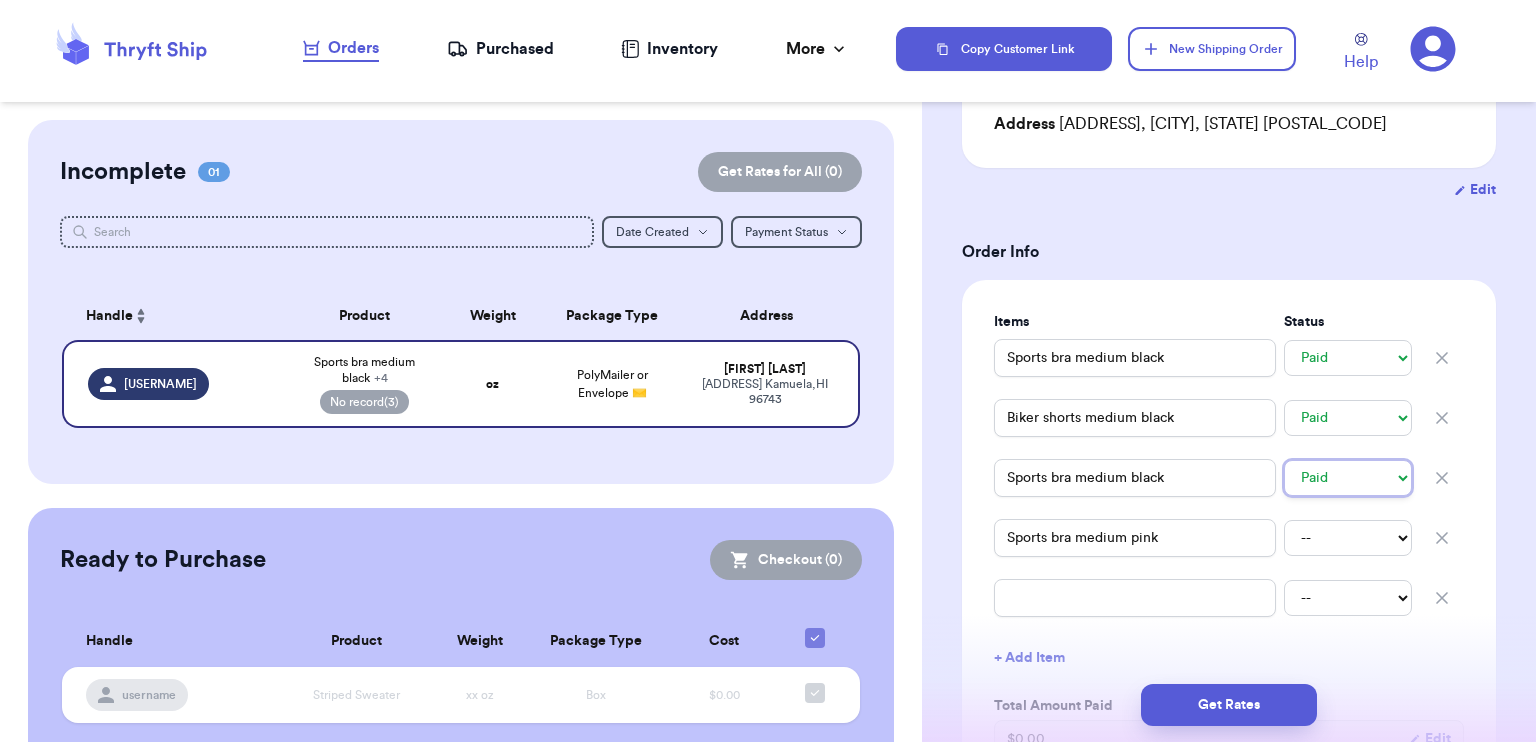 type 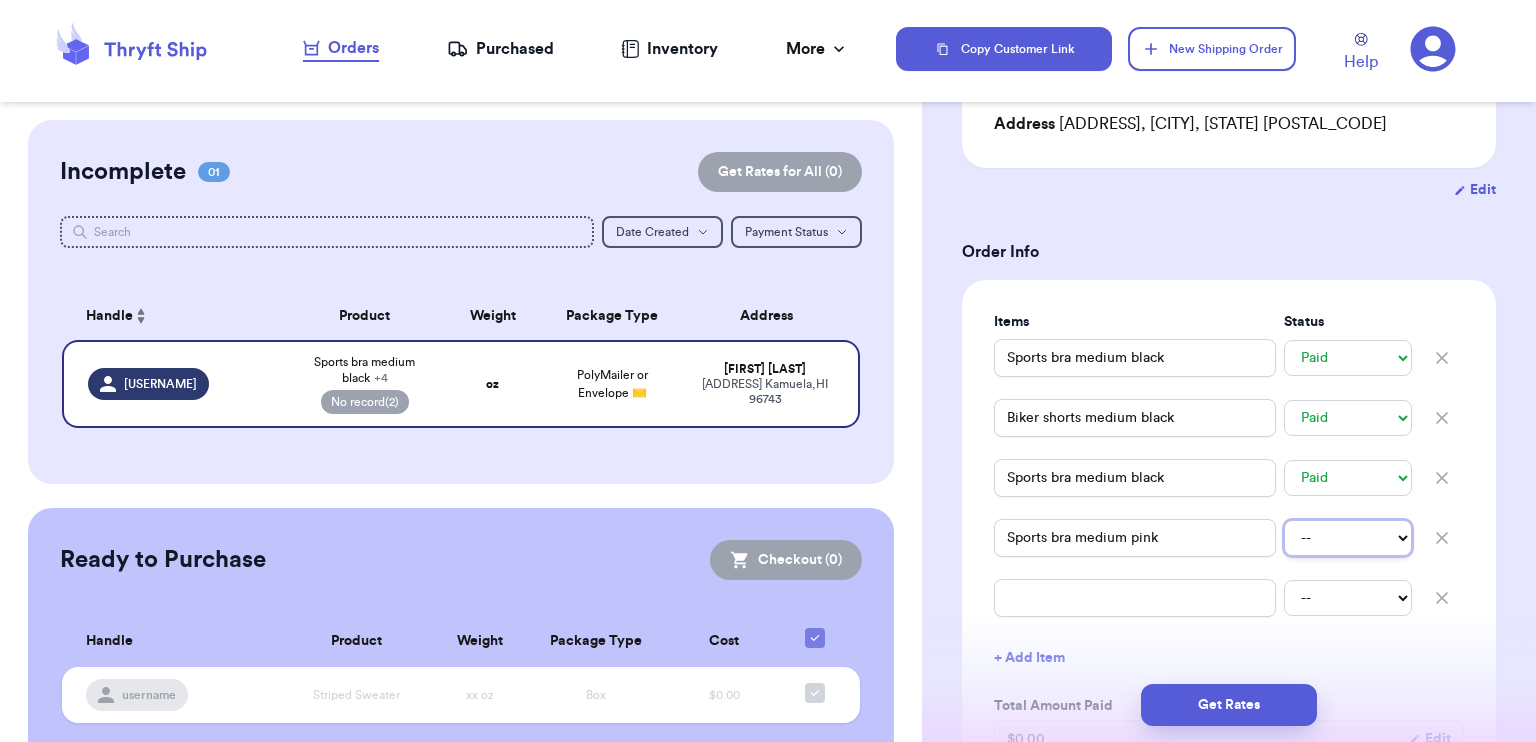 click on "-- Paid Owes" at bounding box center [1348, 538] 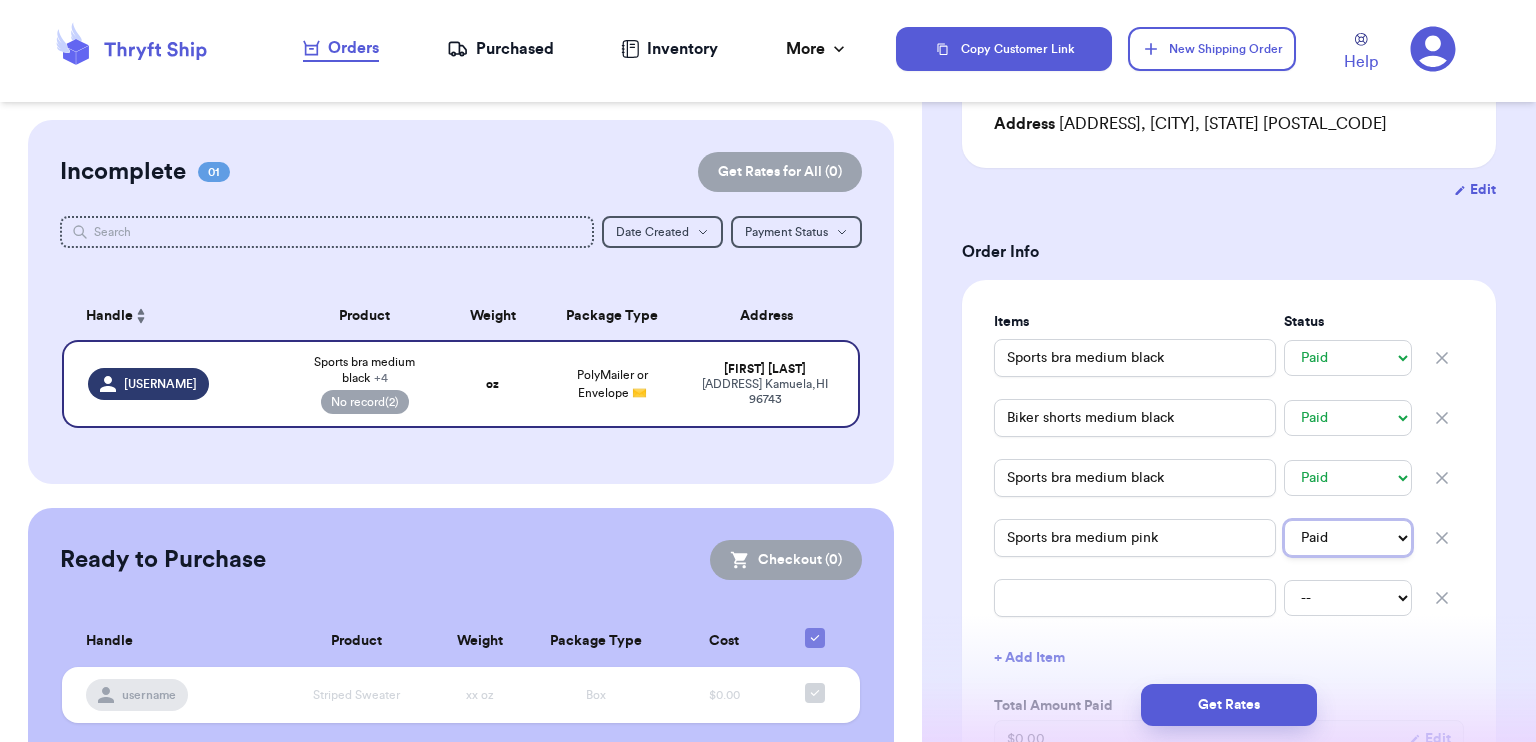 click on "-- Paid Owes" at bounding box center [1348, 538] 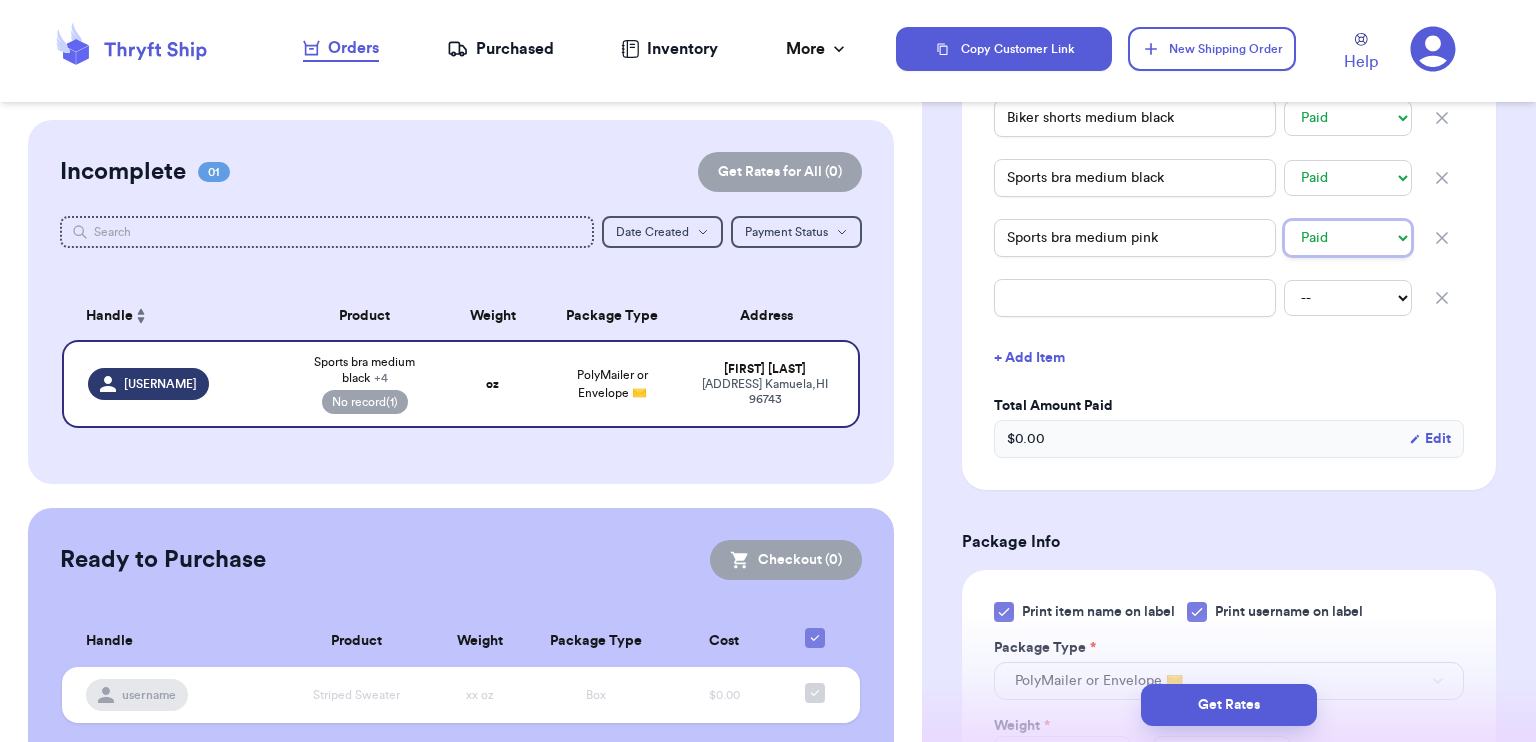 scroll, scrollTop: 900, scrollLeft: 0, axis: vertical 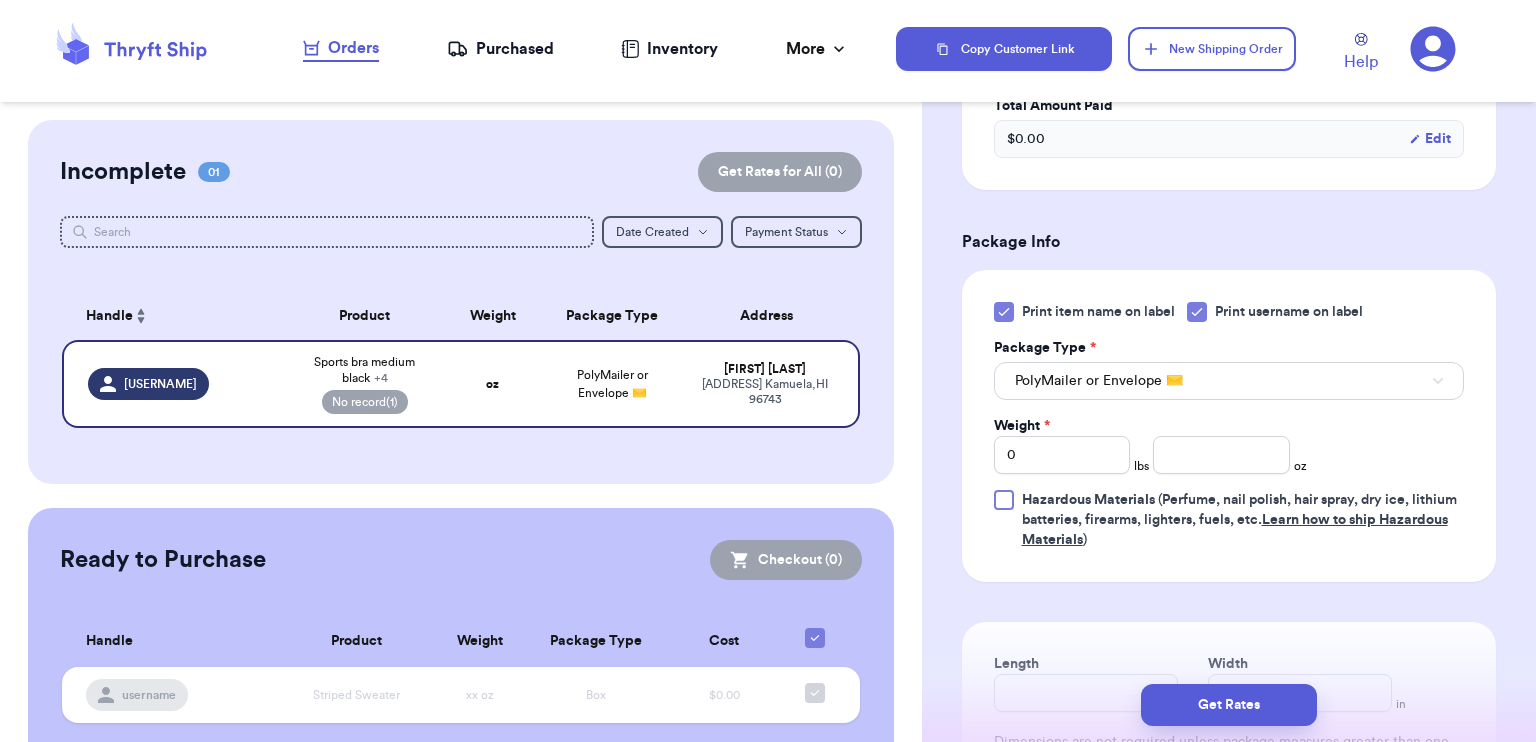 click 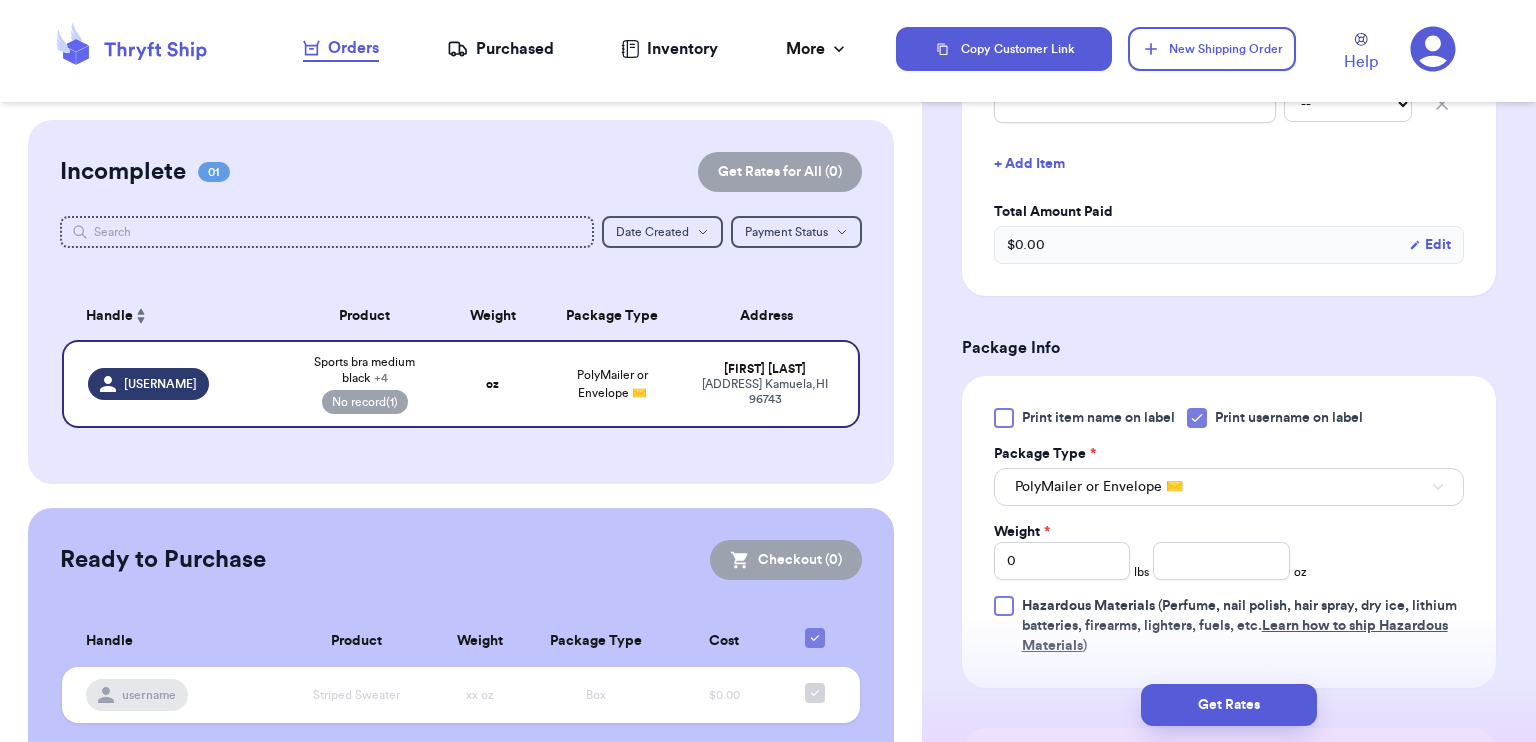 scroll, scrollTop: 900, scrollLeft: 0, axis: vertical 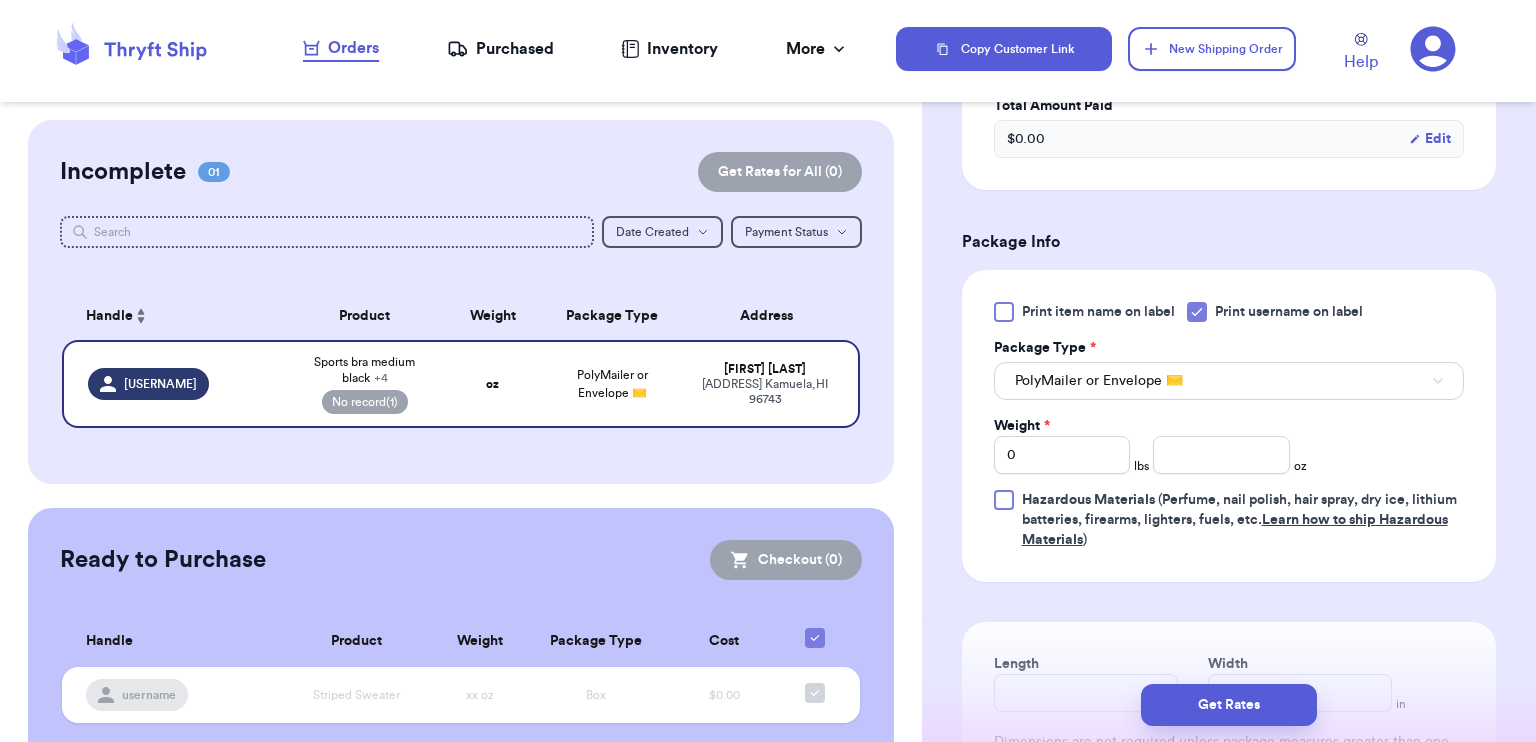 click on "Print username on label" at bounding box center [1275, 312] 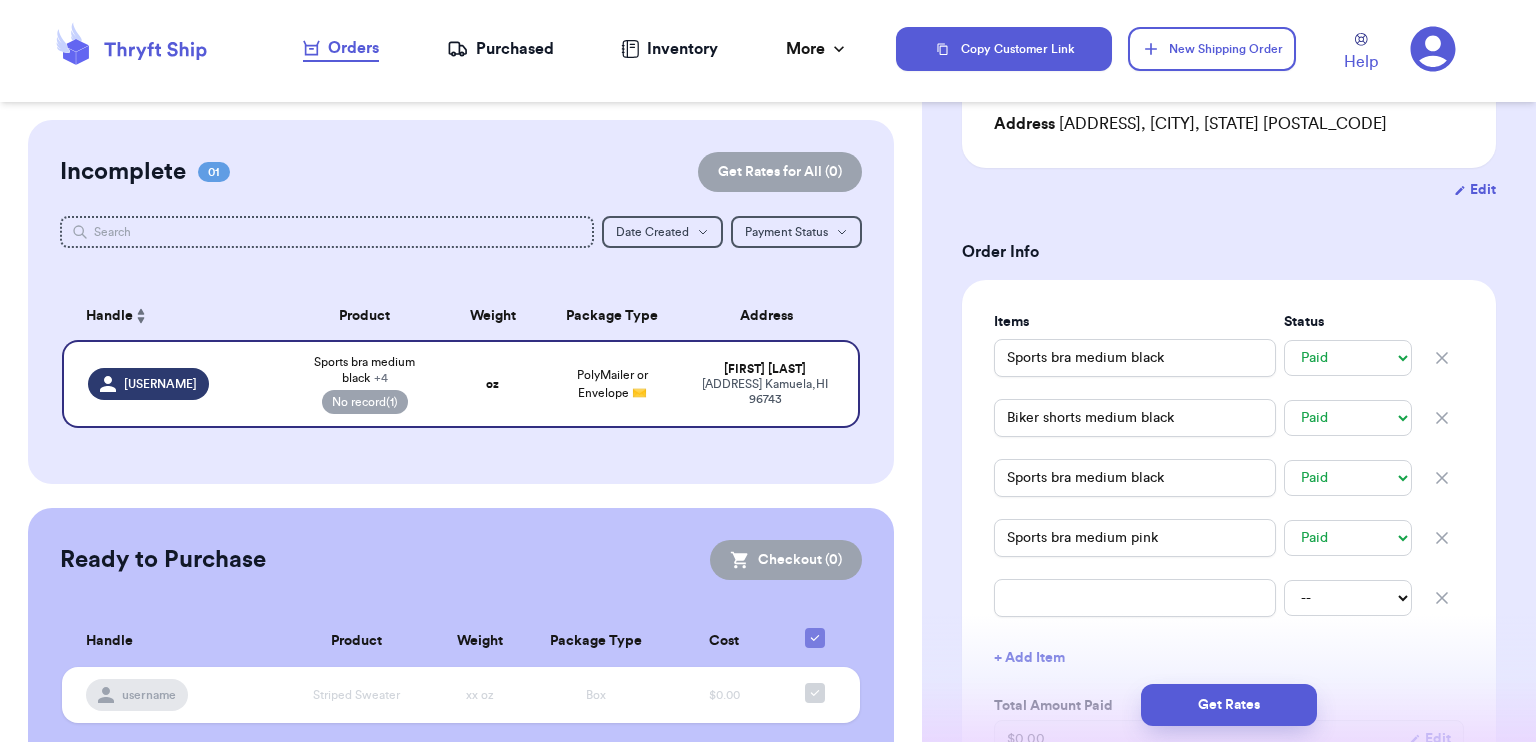 scroll, scrollTop: 600, scrollLeft: 0, axis: vertical 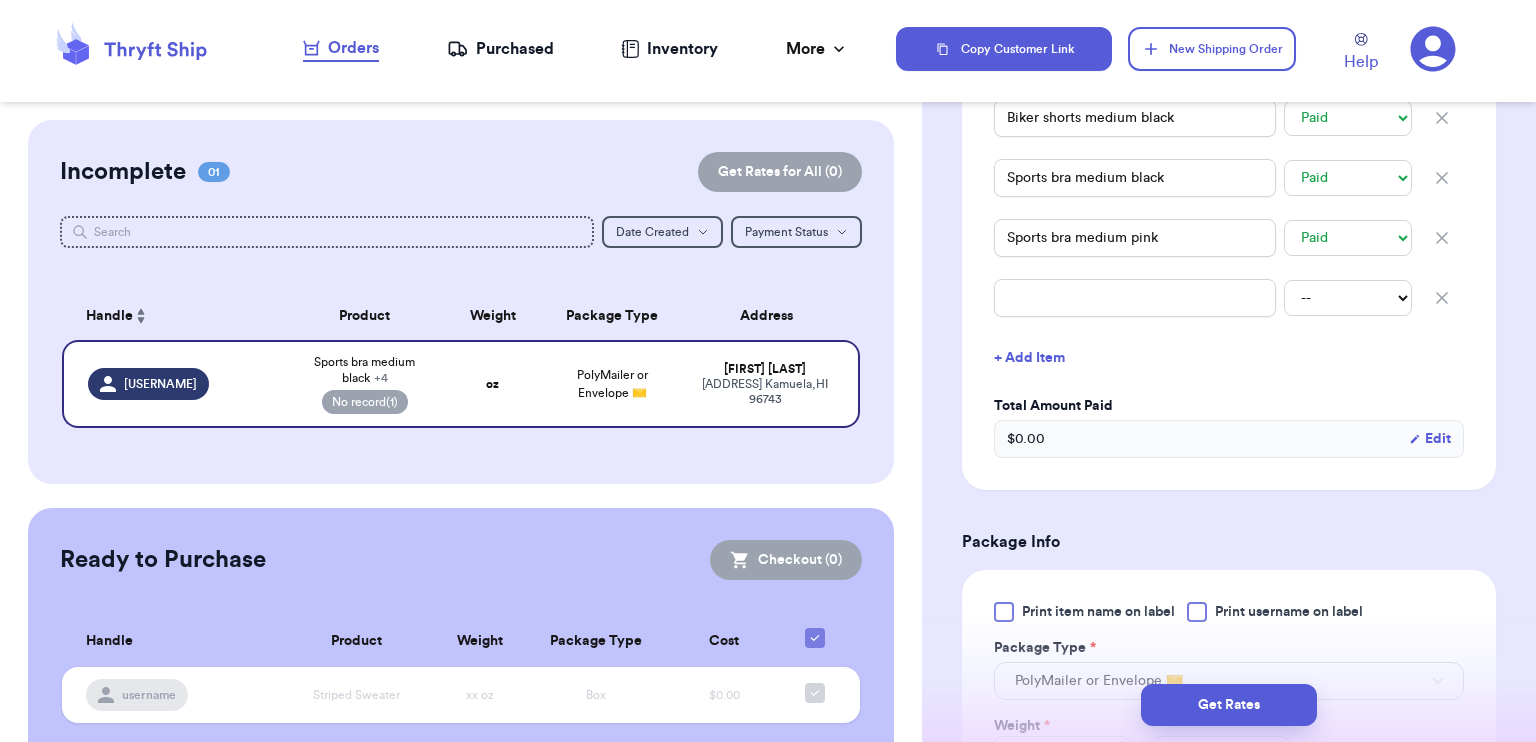 click on "$ 0.00" at bounding box center [1026, 439] 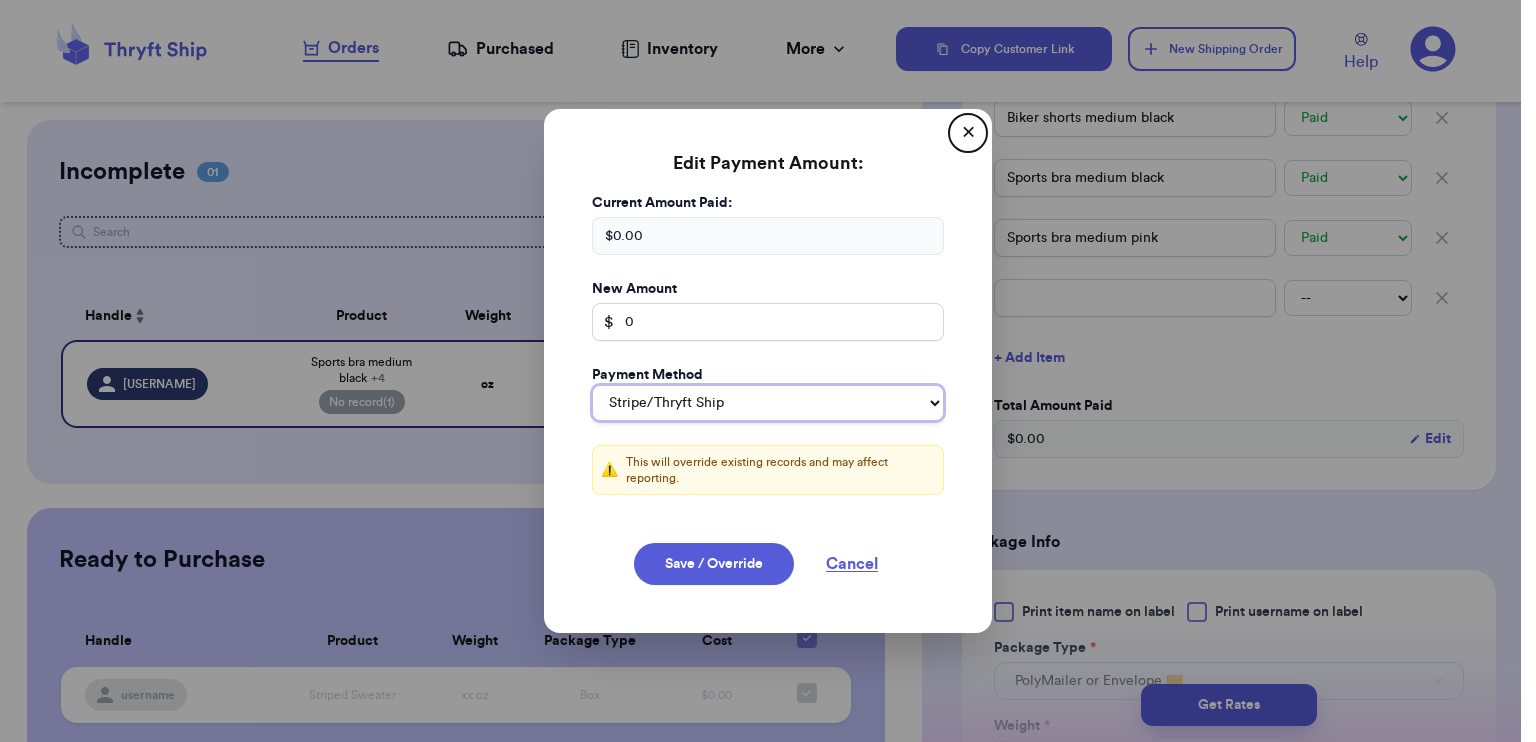 click on "Stripe/Thryft Ship Venmo Cash App PayPal Zelle Cash Other" at bounding box center (768, 403) 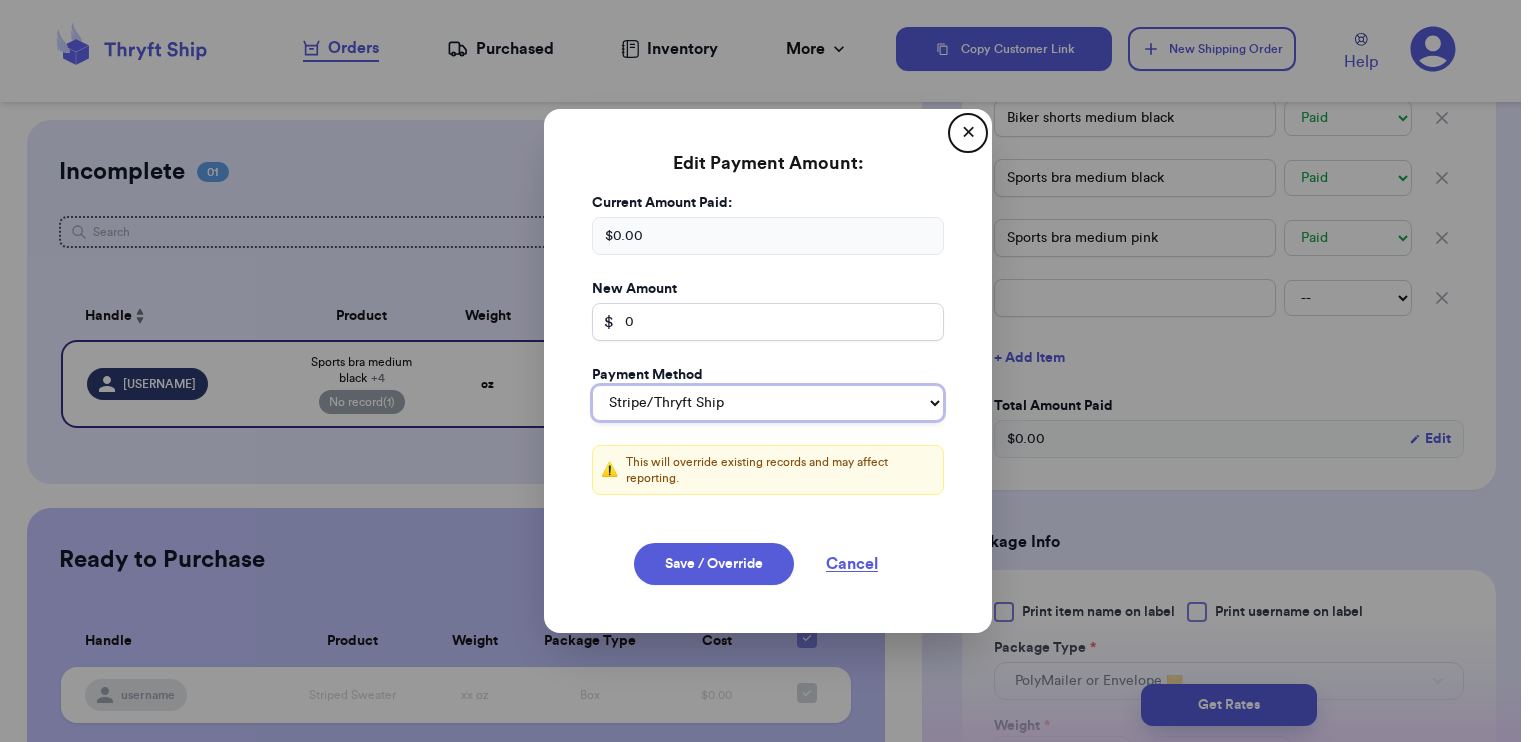 type 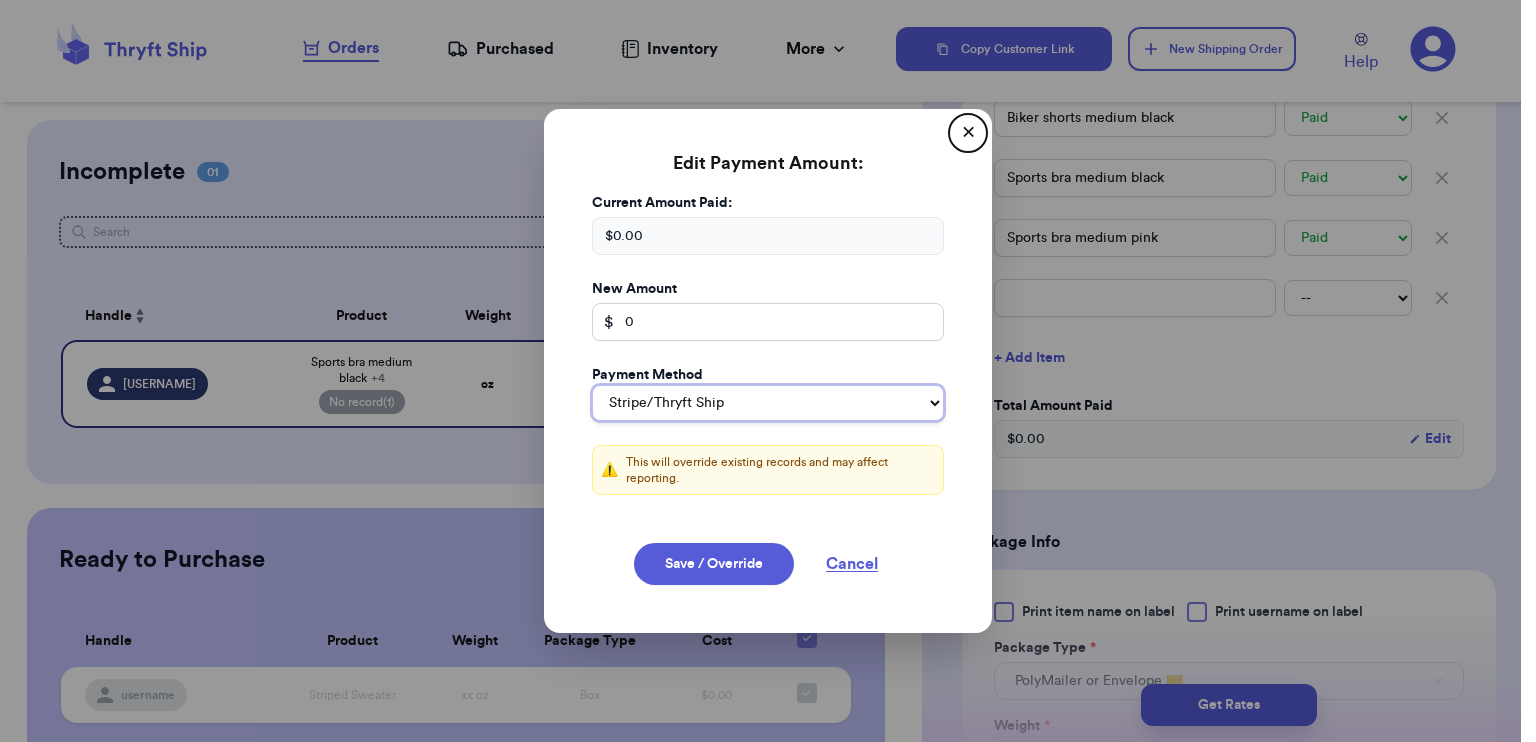 select on "venmo" 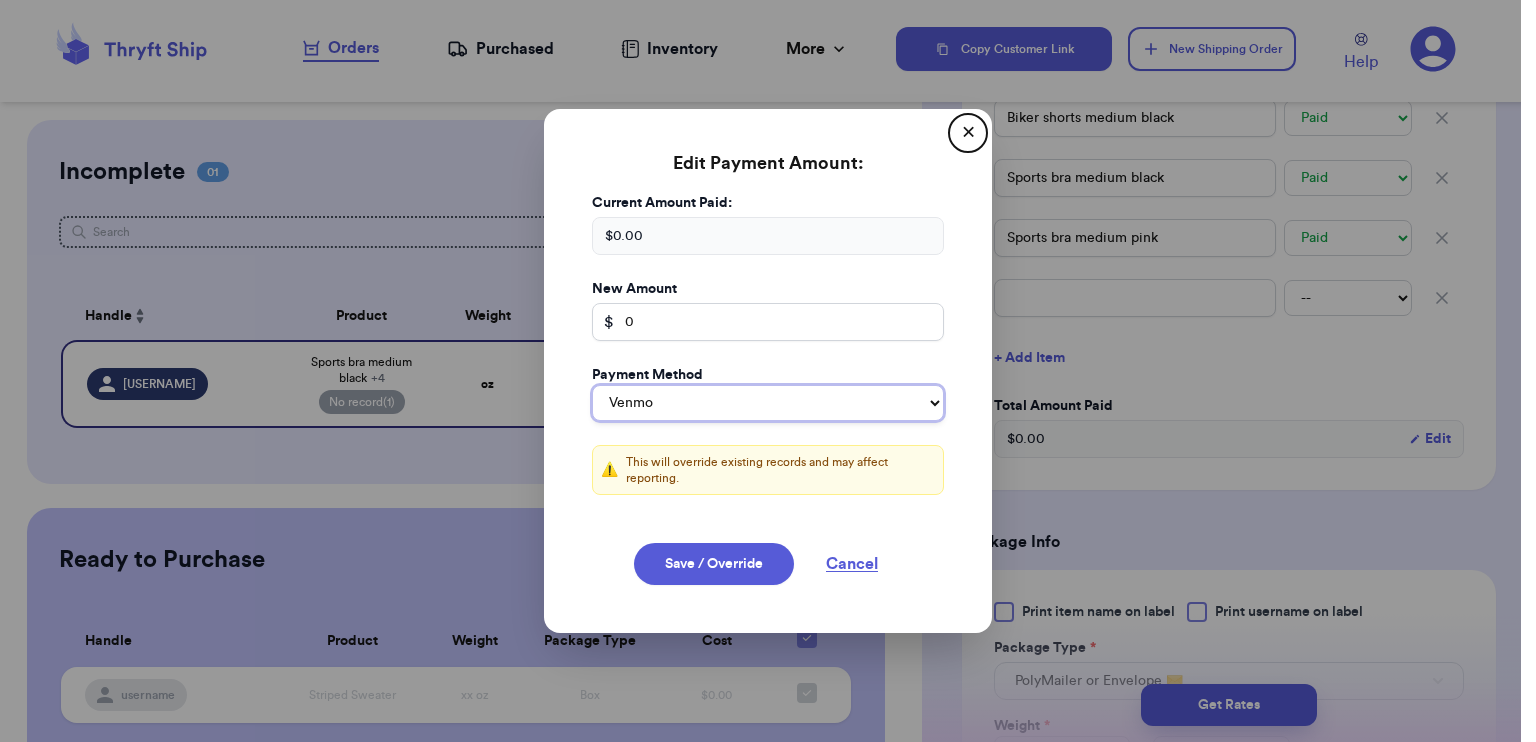 click on "Stripe/Thryft Ship Venmo Cash App PayPal Zelle Cash Other" at bounding box center [768, 403] 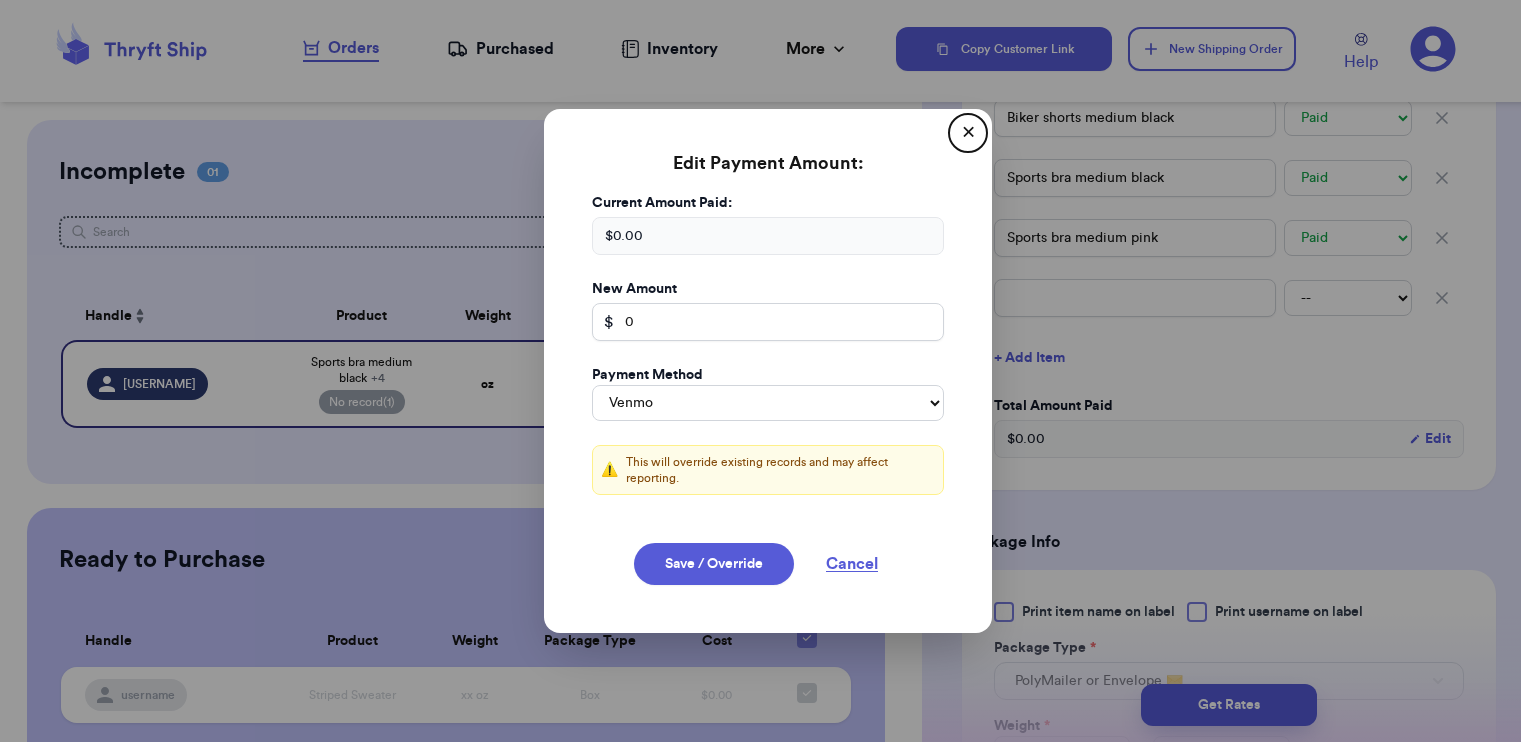 click on "$ 0.00" at bounding box center (768, 236) 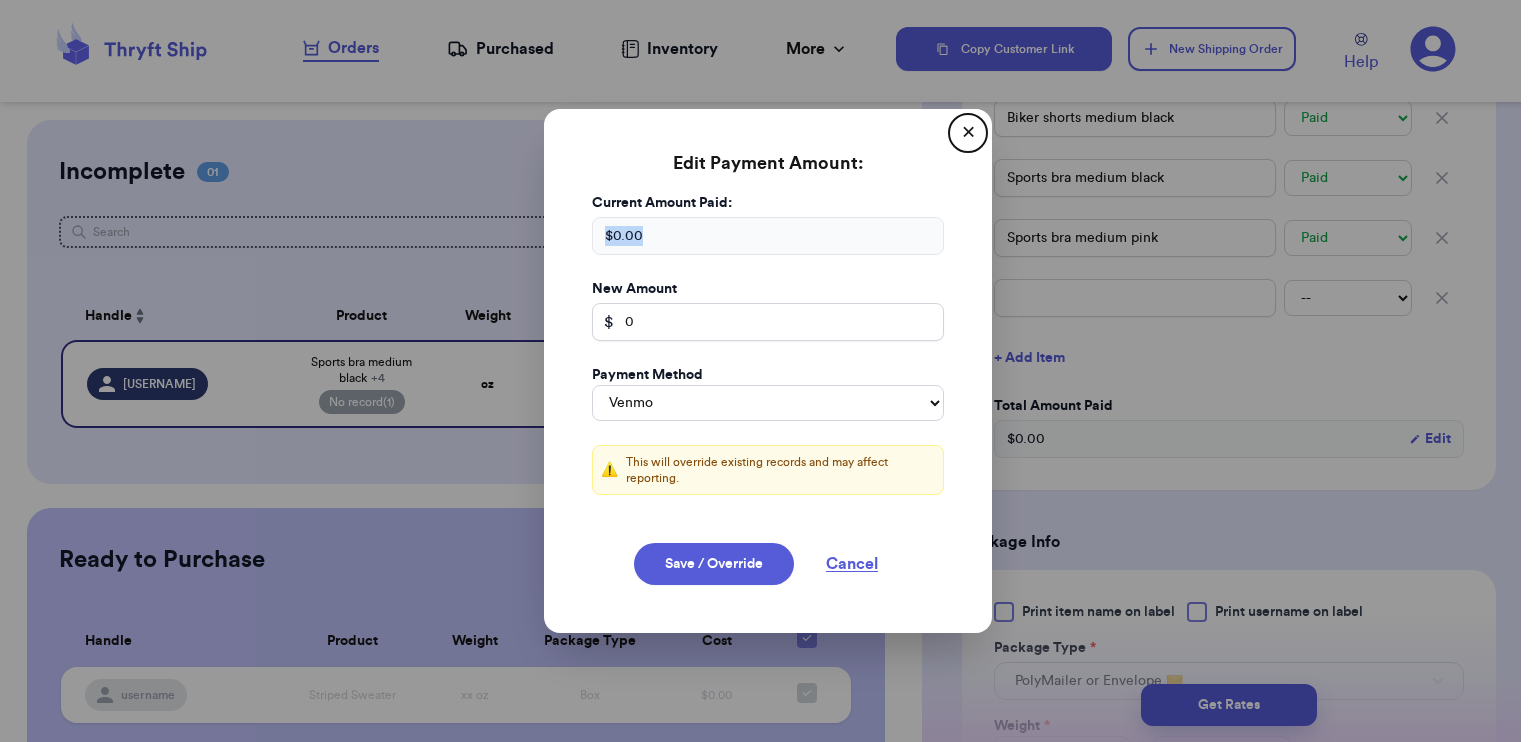 drag, startPoint x: 687, startPoint y: 238, endPoint x: 556, endPoint y: 241, distance: 131.03435 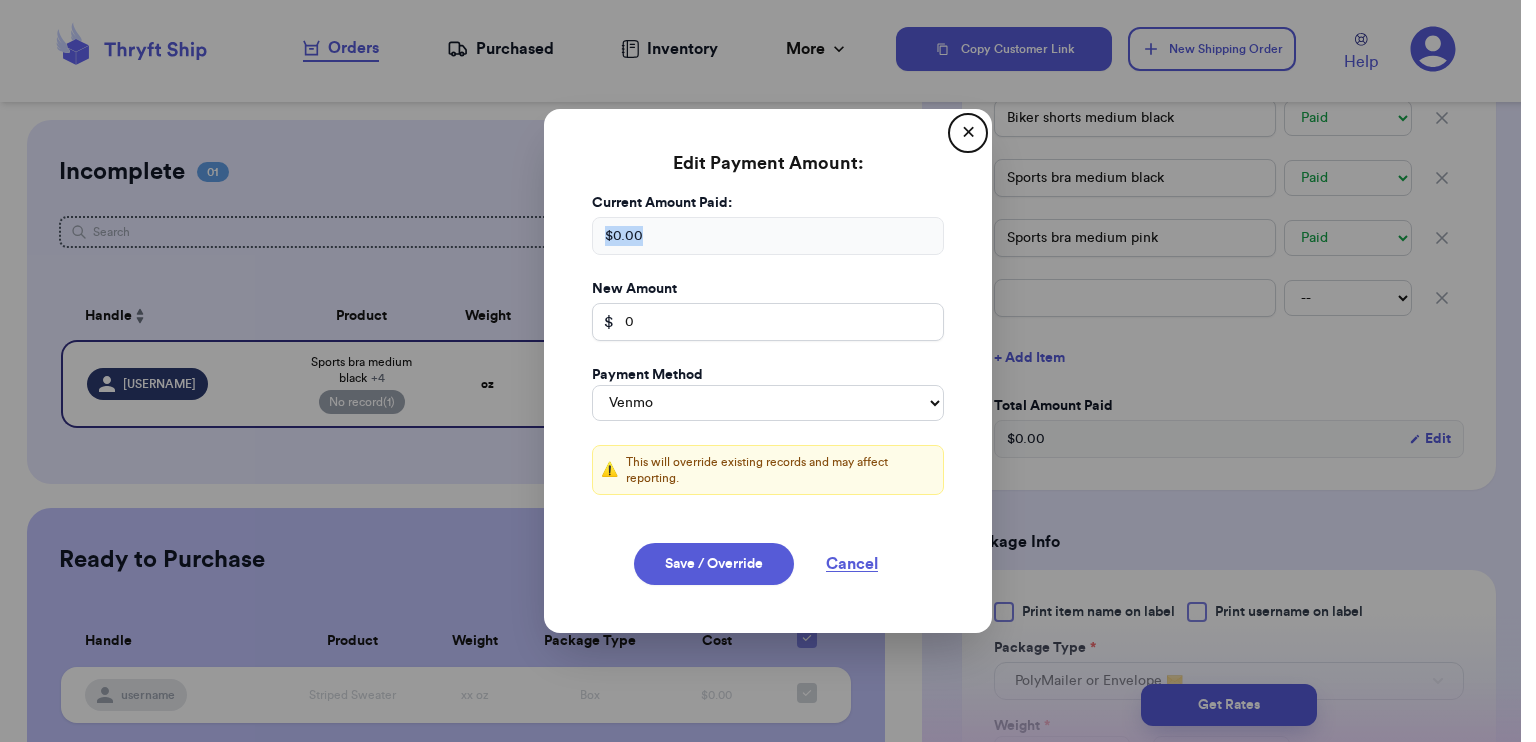 click on "Edit Payment Amount: ✕ Current Amount Paid: $ 0.00 New Amount $ 0 Payment Method Stripe/Thryft Ship Venmo Cash App PayPal Zelle Cash Other ⚠️ This will override existing records and may affect reporting. Save / Override Cancel" at bounding box center (768, 371) 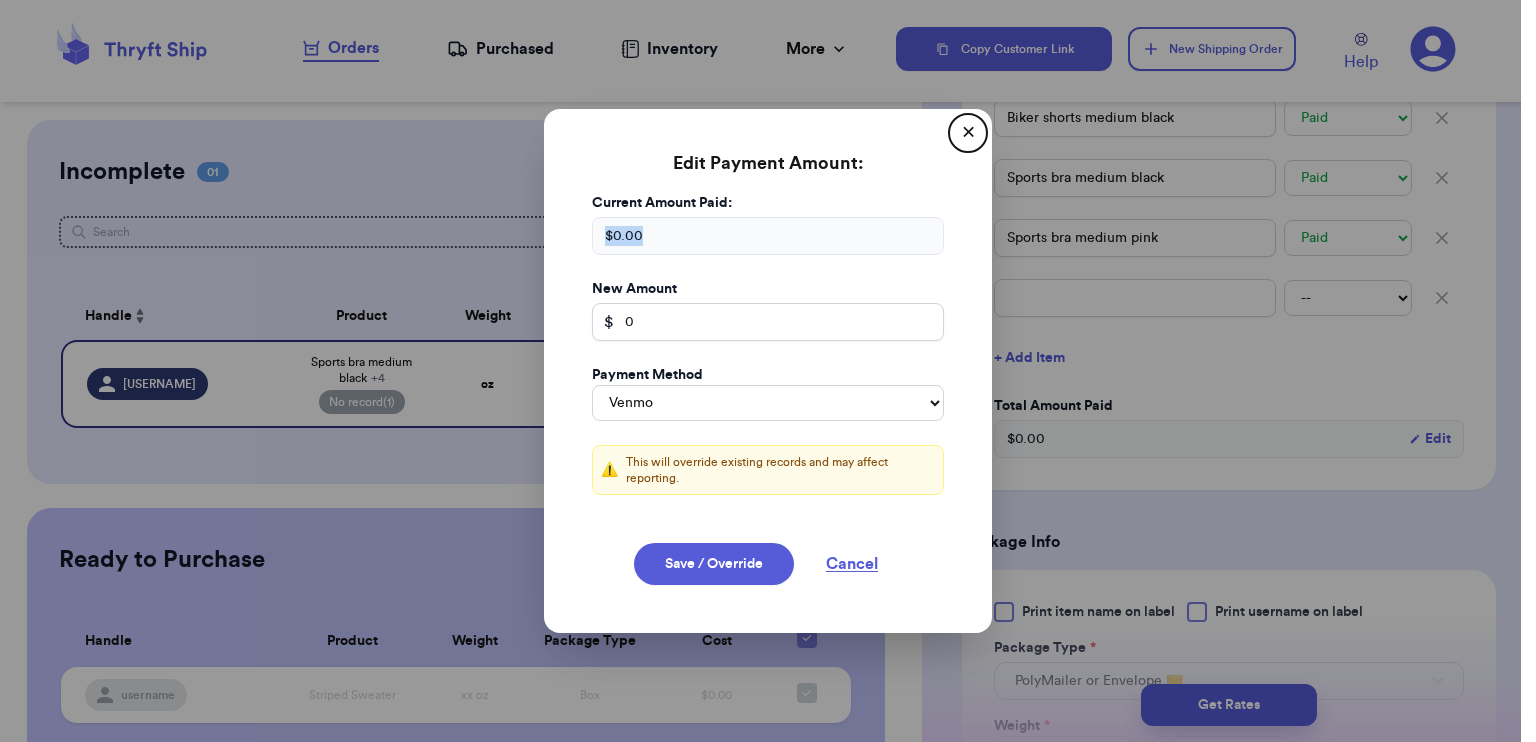 type 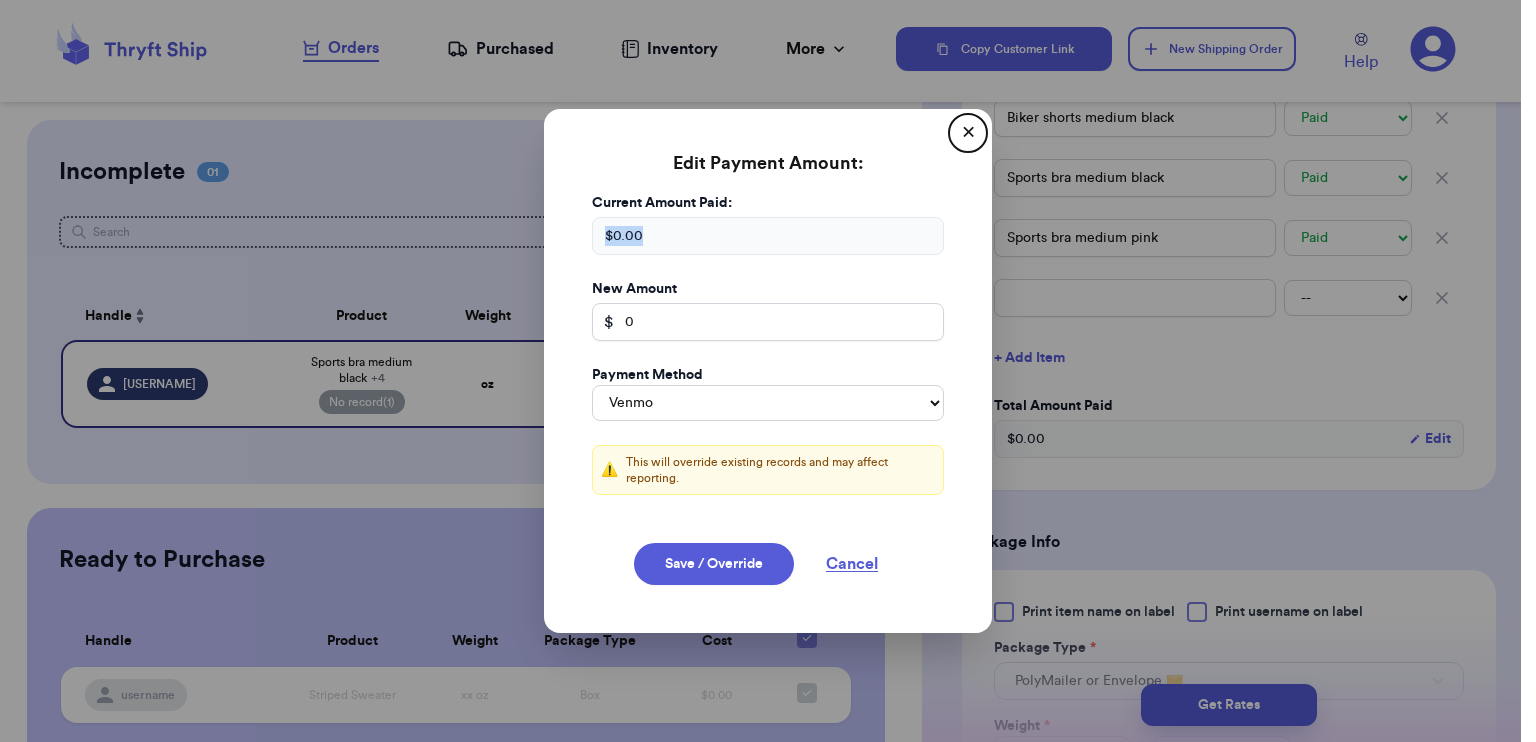 click on "$ 0.00" at bounding box center (768, 236) 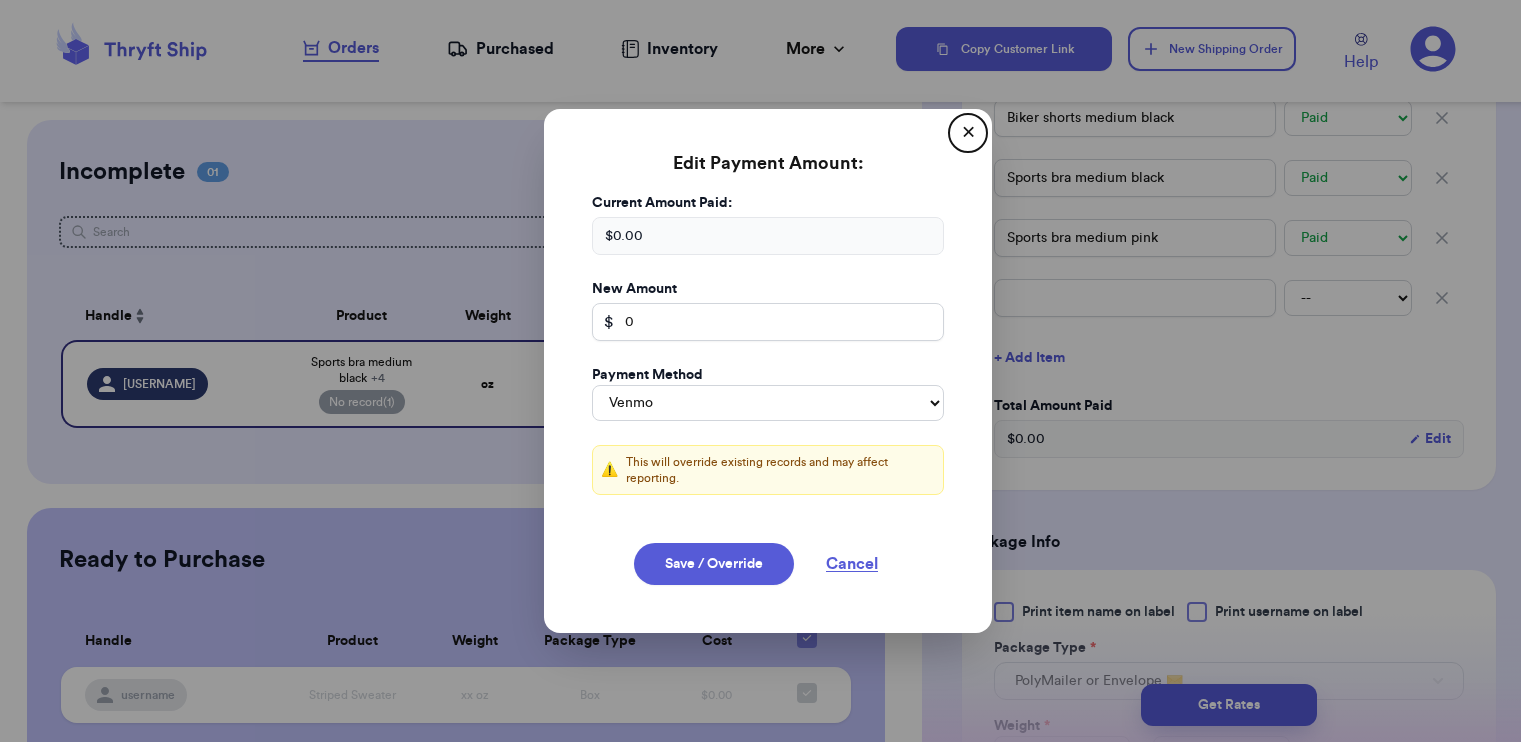 click on "$ 0.00" at bounding box center (768, 236) 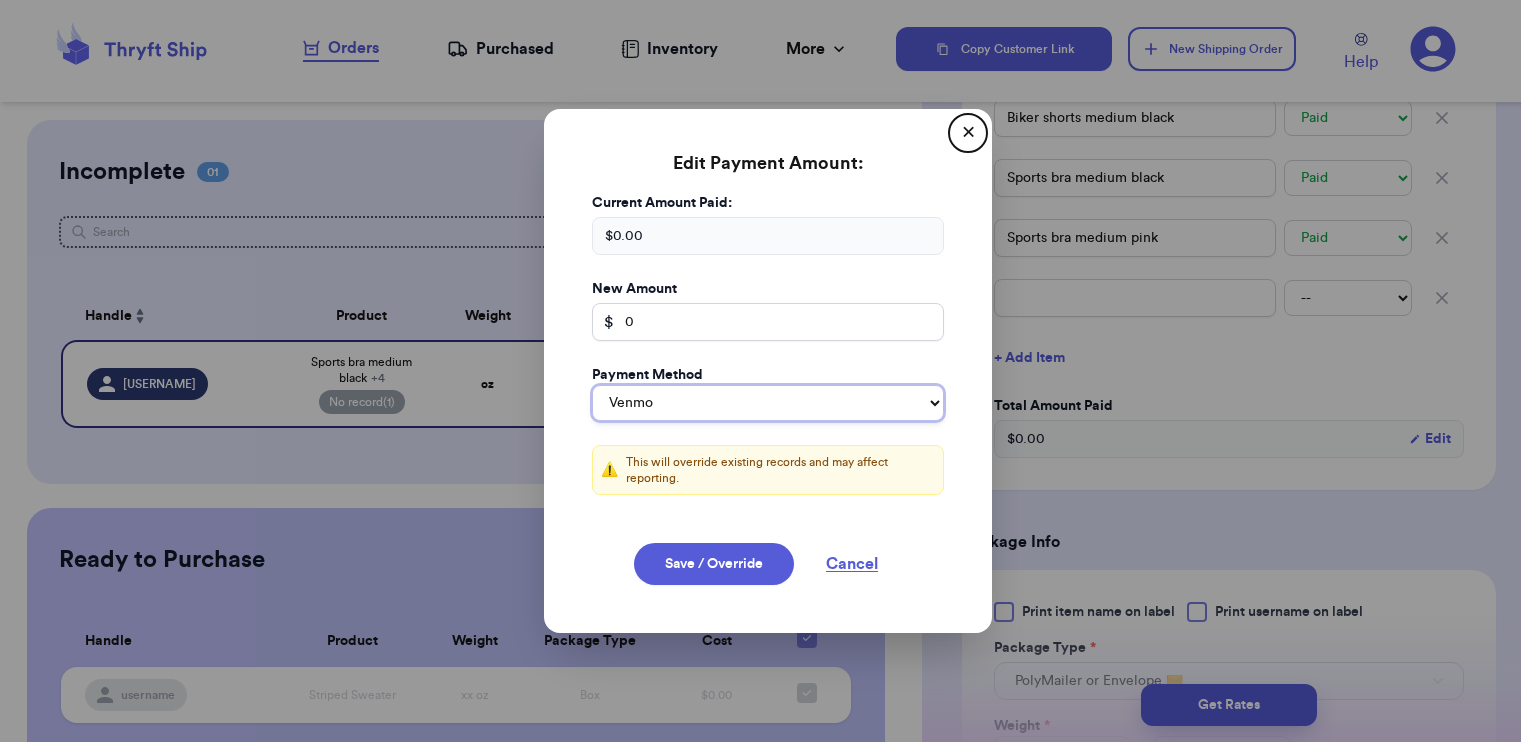 click on "Stripe/Thryft Ship Venmo Cash App PayPal Zelle Cash Other" at bounding box center (768, 403) 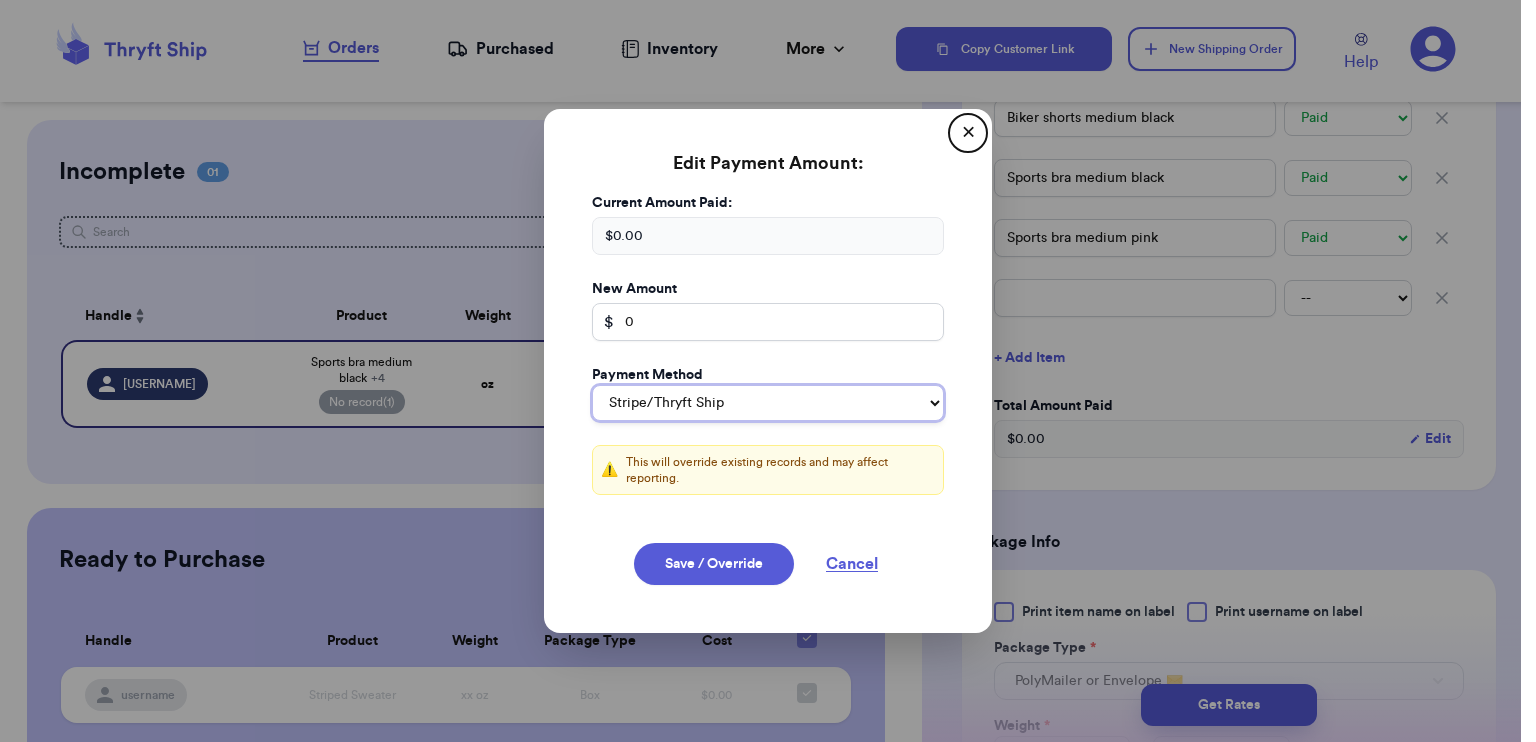 click on "Stripe/Thryft Ship Venmo Cash App PayPal Zelle Cash Other" at bounding box center [768, 403] 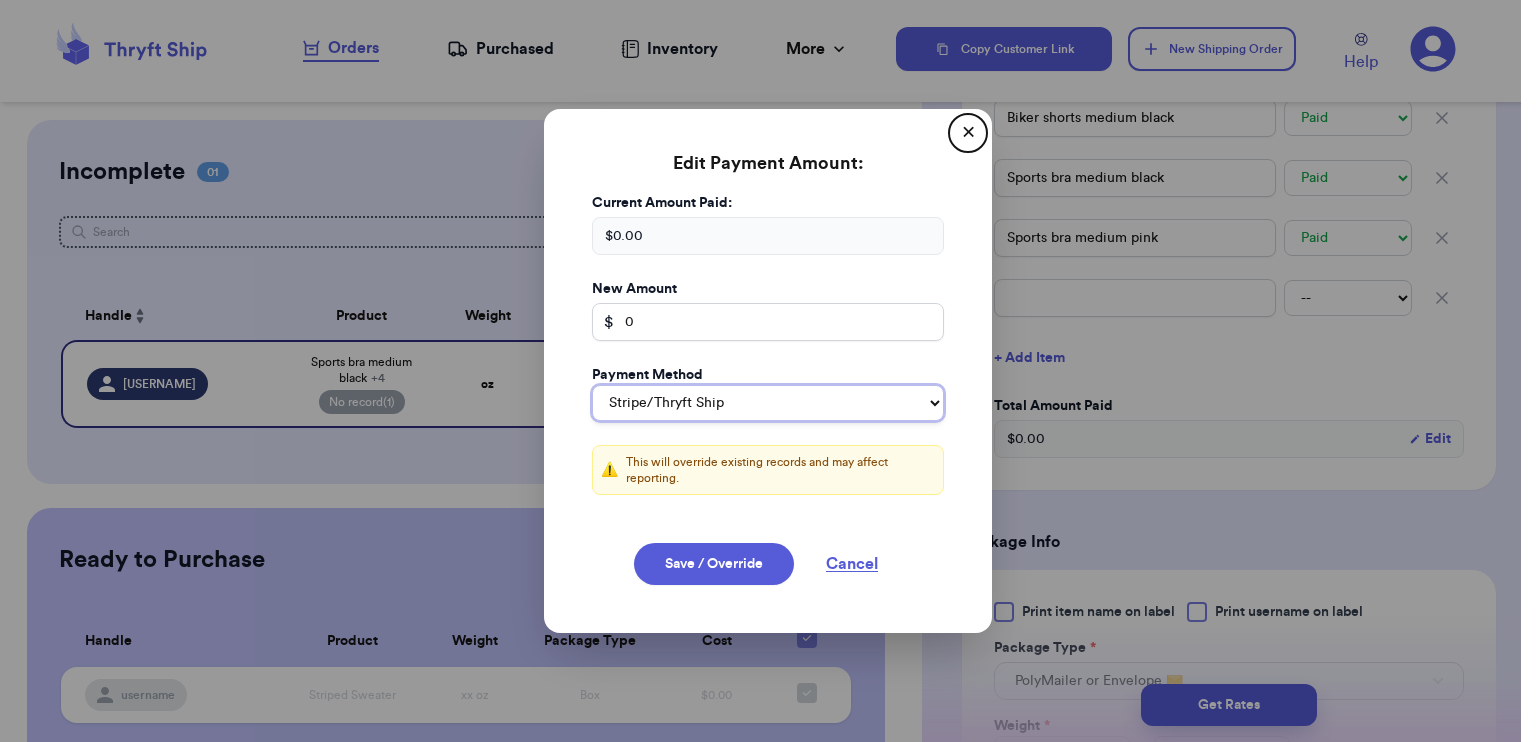 click on "Stripe/Thryft Ship Venmo Cash App PayPal Zelle Cash Other" at bounding box center (768, 403) 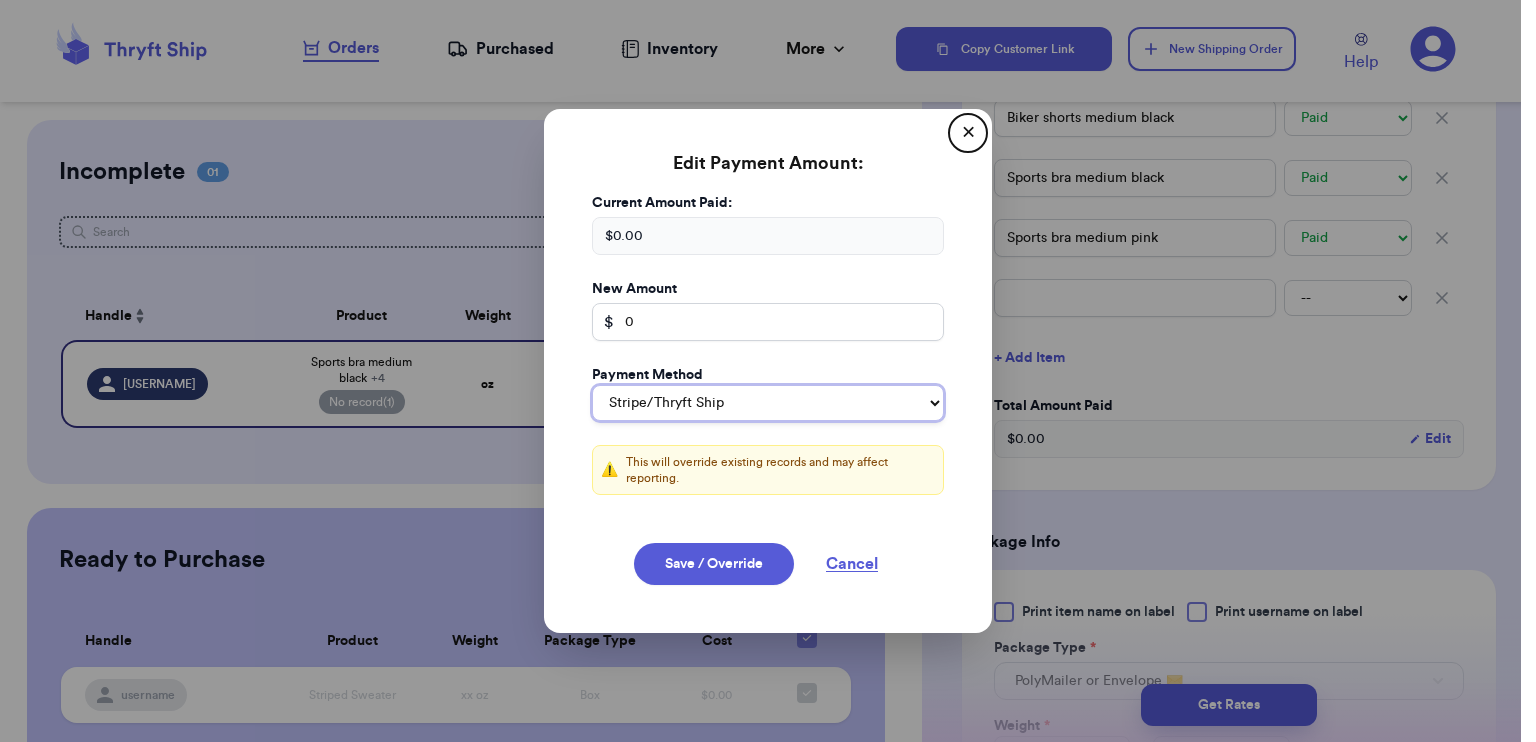 type 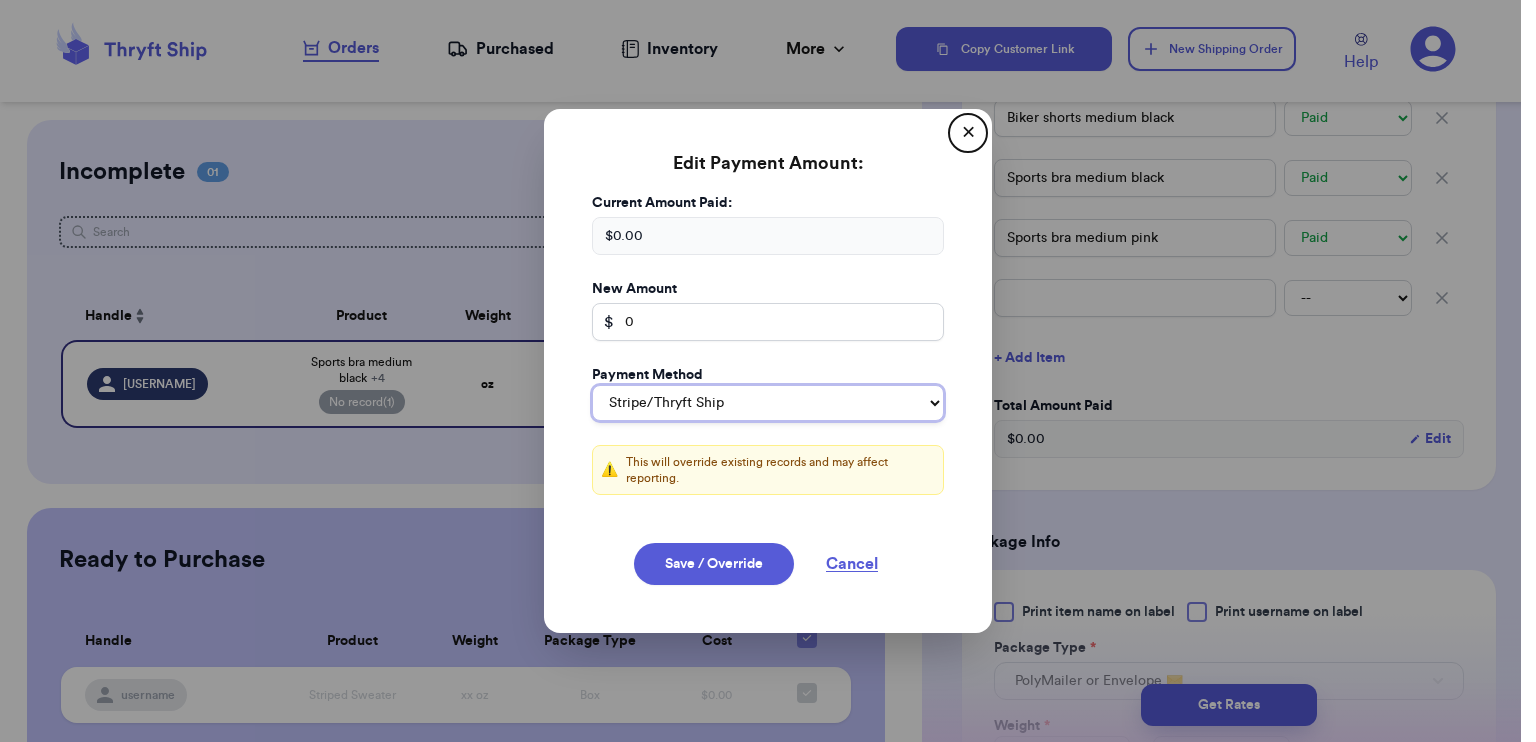 select on "venmo" 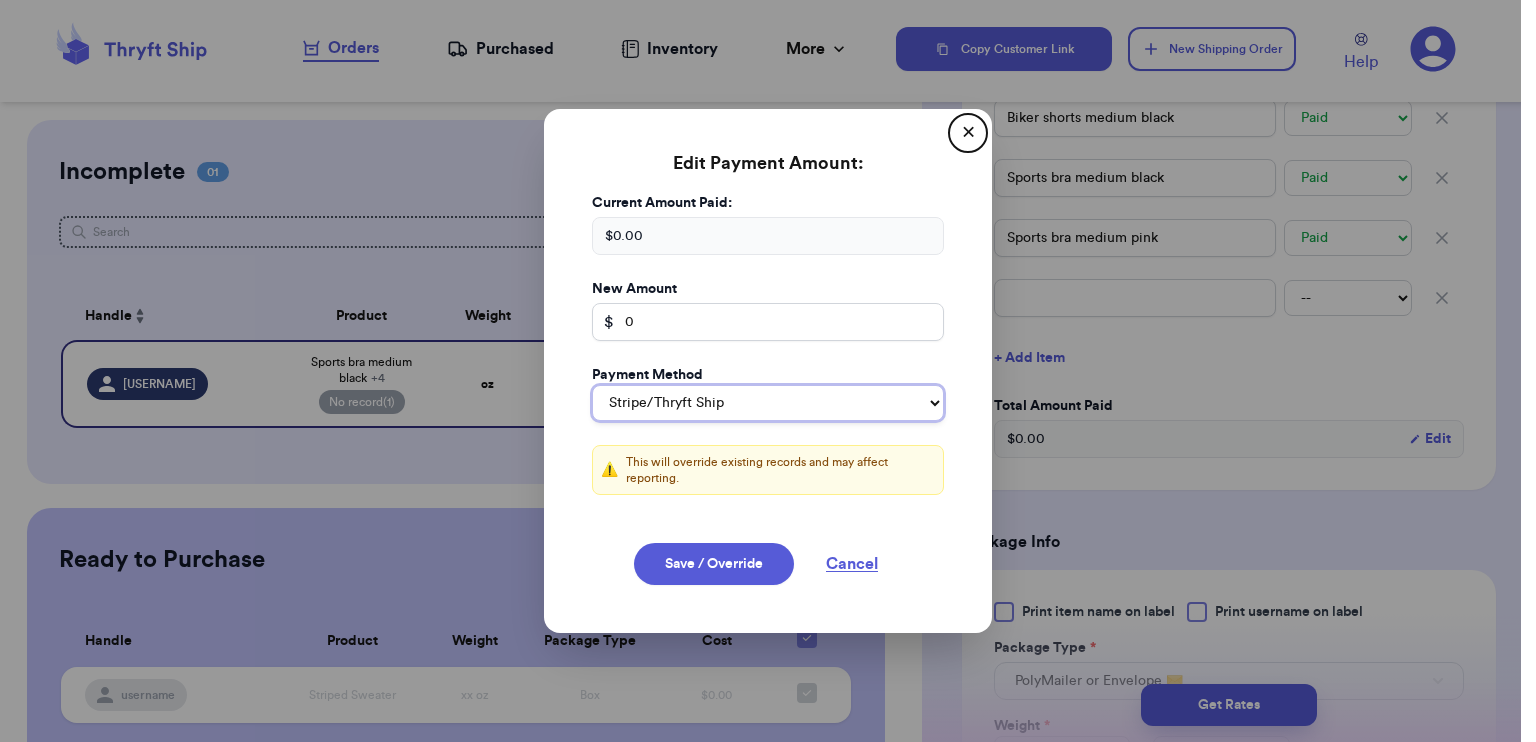 click on "Stripe/Thryft Ship Venmo Cash App PayPal Zelle Cash Other" at bounding box center [768, 403] 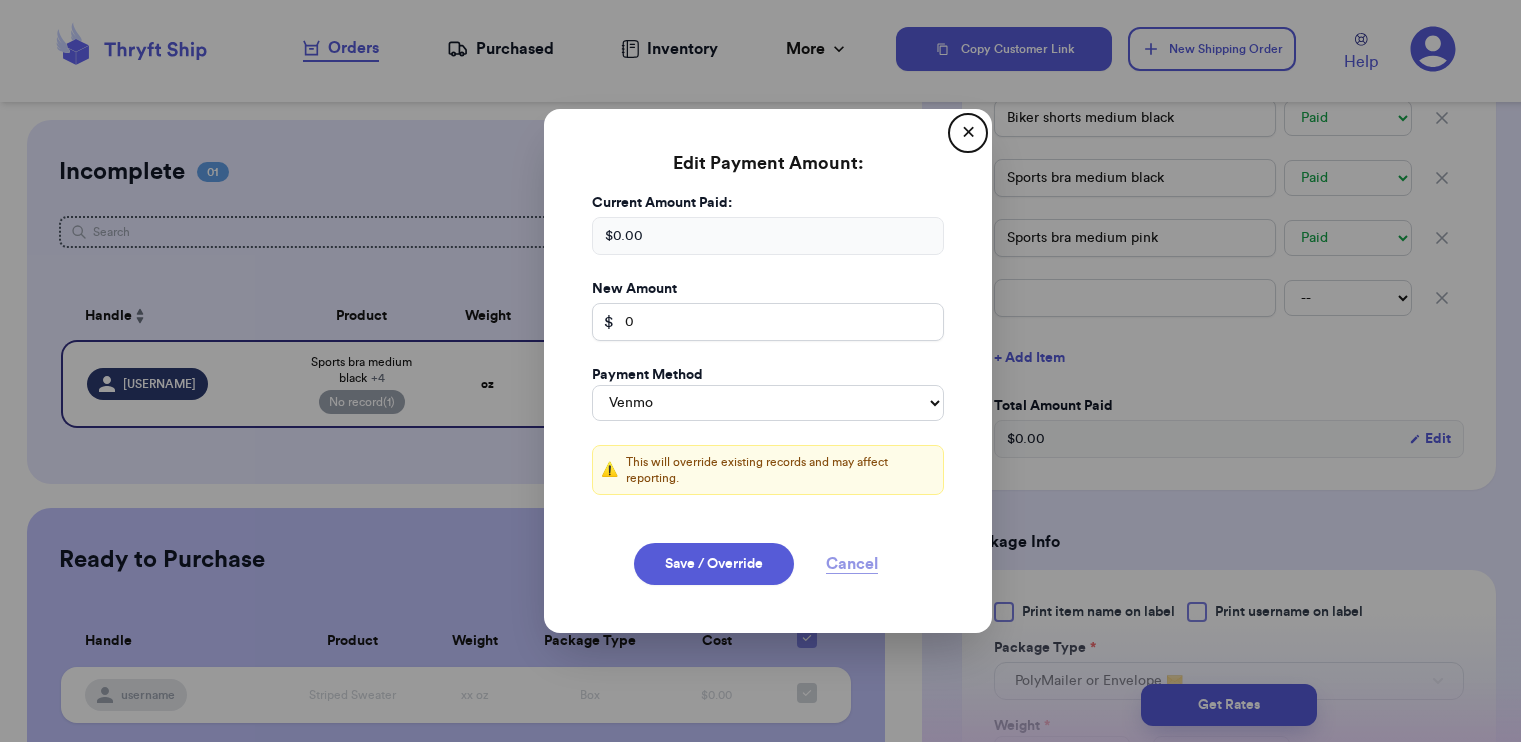 click on "Cancel" at bounding box center (852, 564) 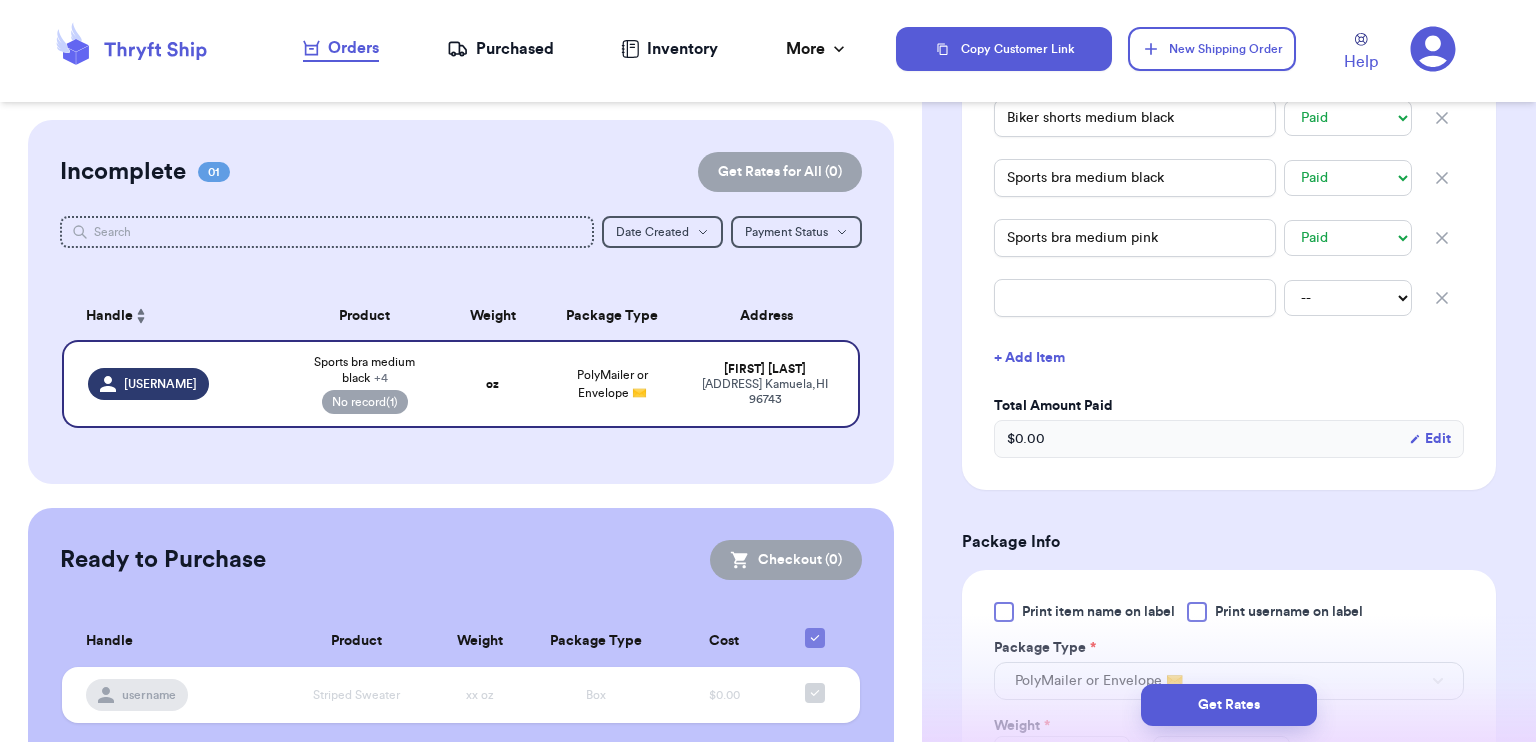 type 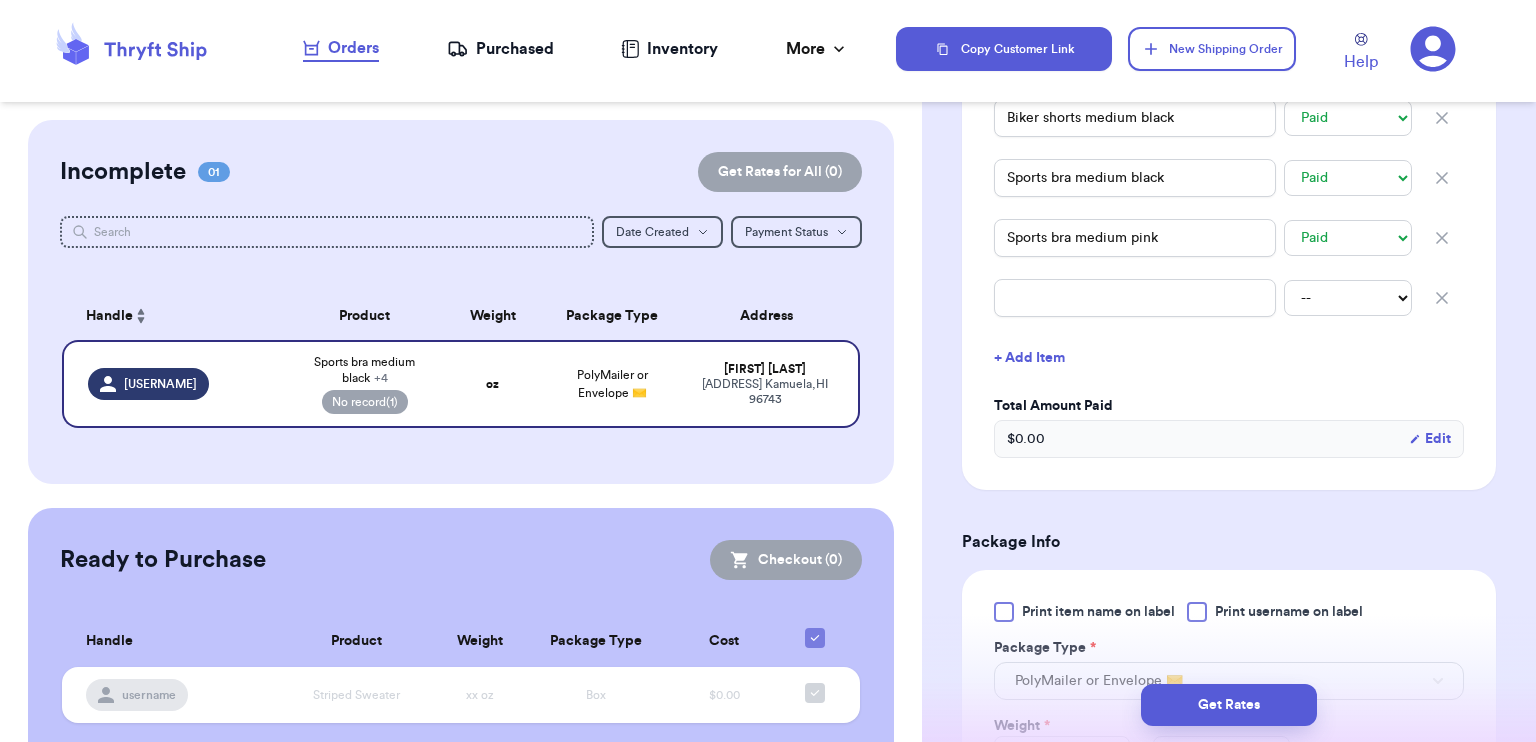 select on "stripe" 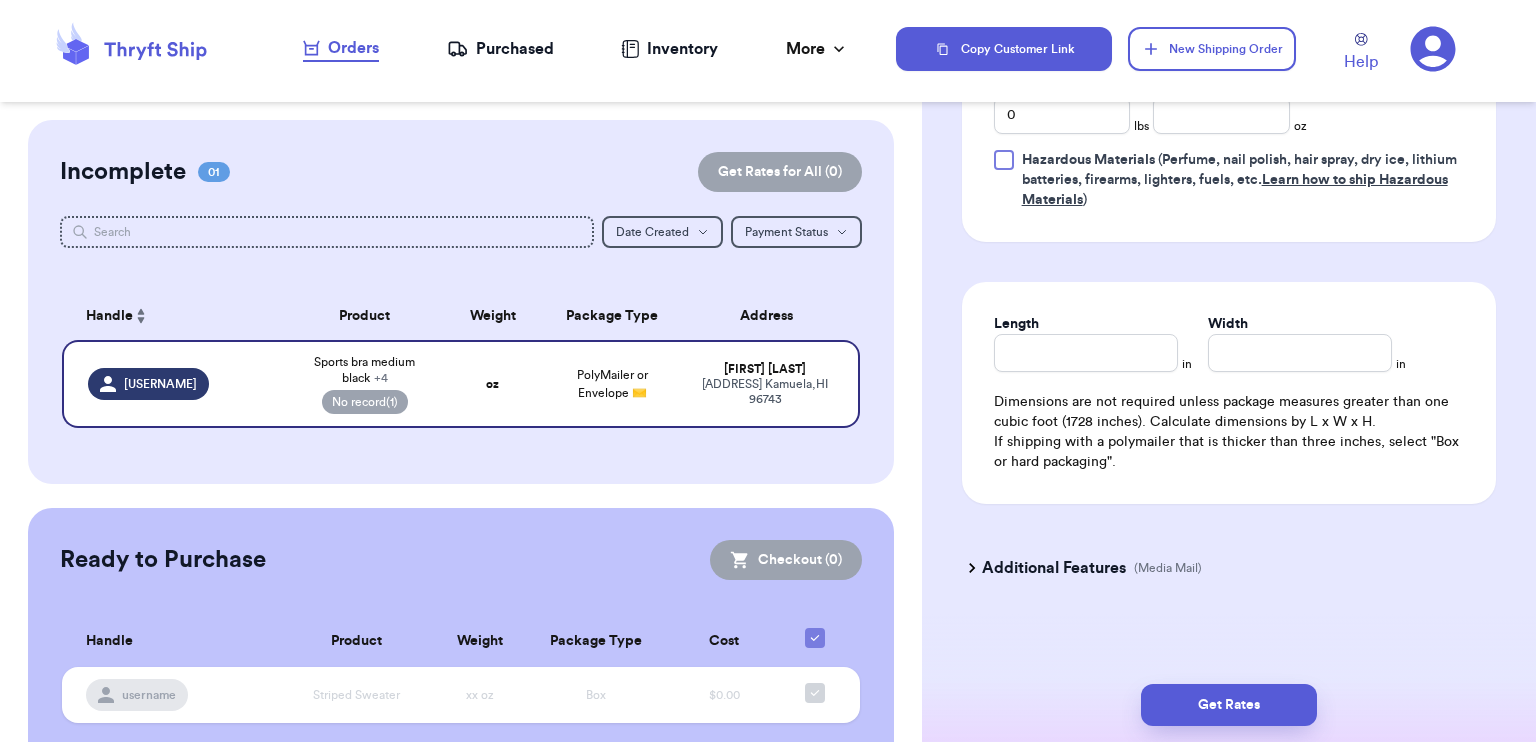 scroll, scrollTop: 1244, scrollLeft: 0, axis: vertical 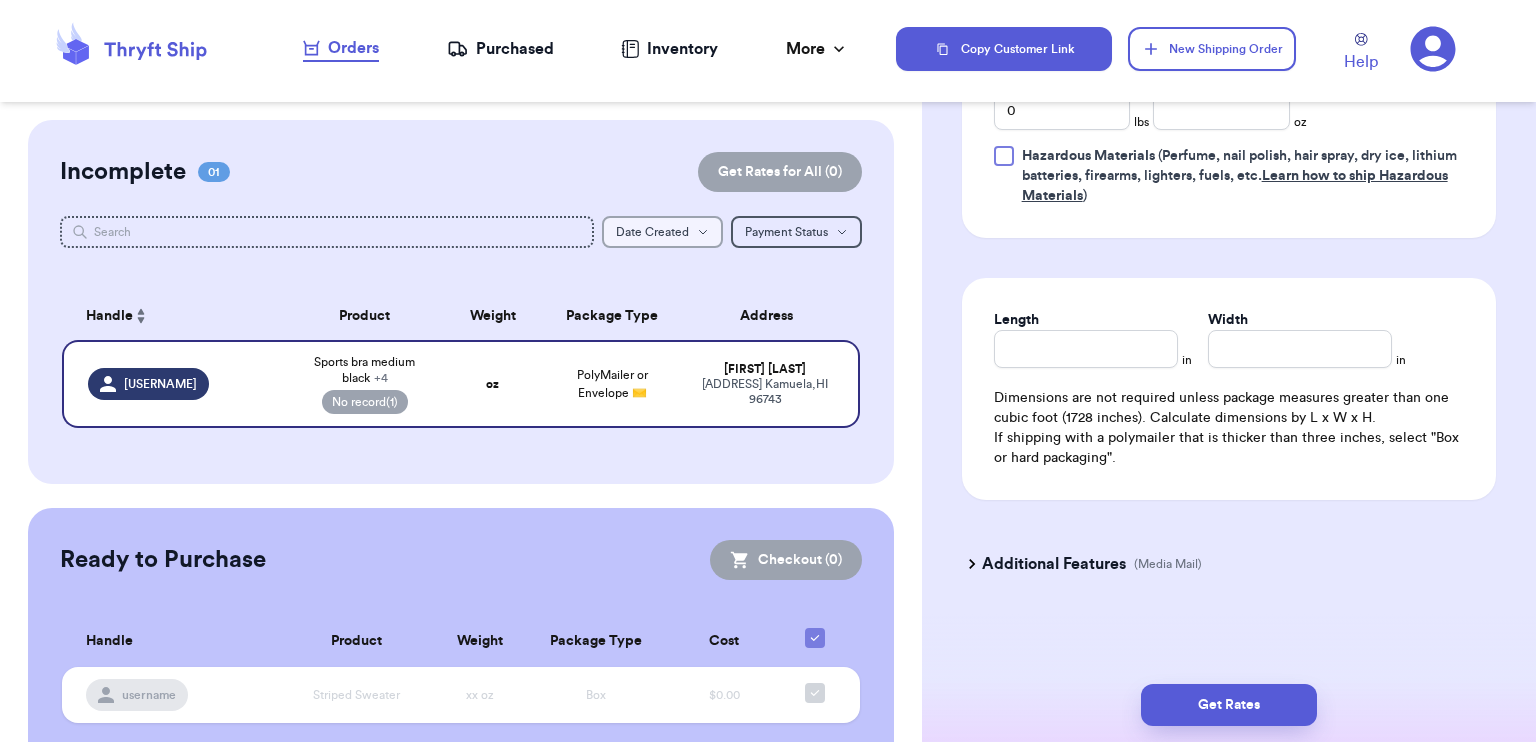 click on "Date Created" at bounding box center [652, 232] 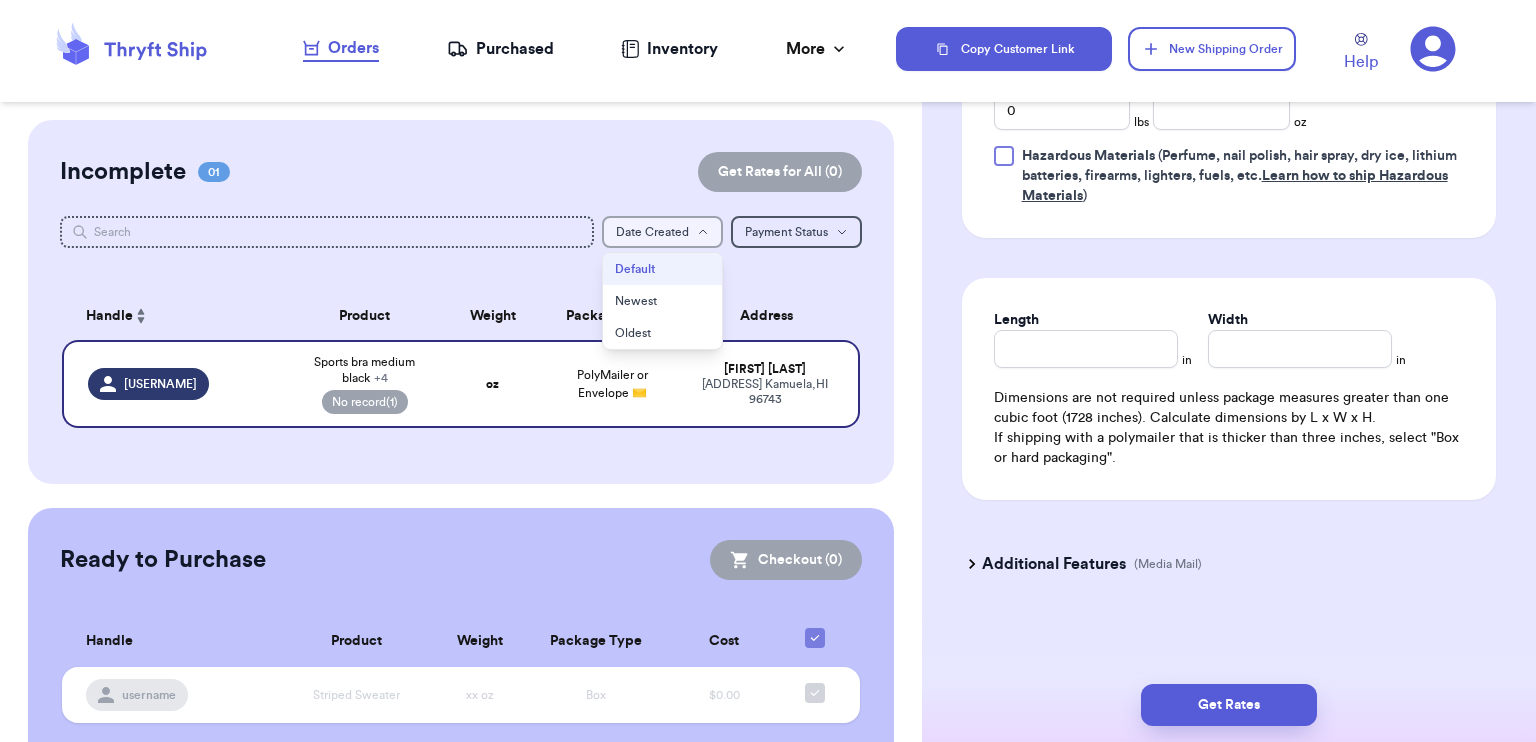 click on "Date Created" at bounding box center (652, 232) 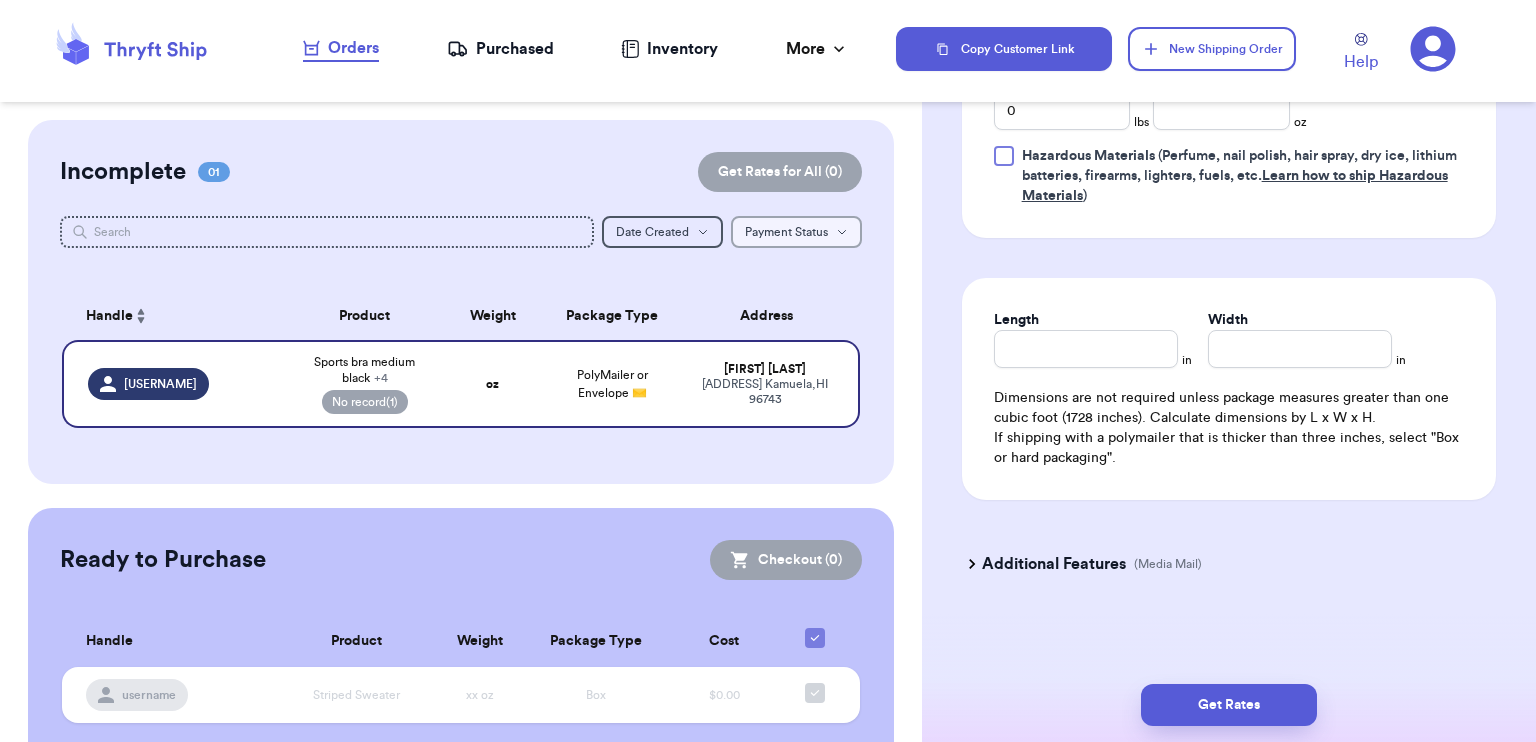 click on "Payment Status" at bounding box center [786, 232] 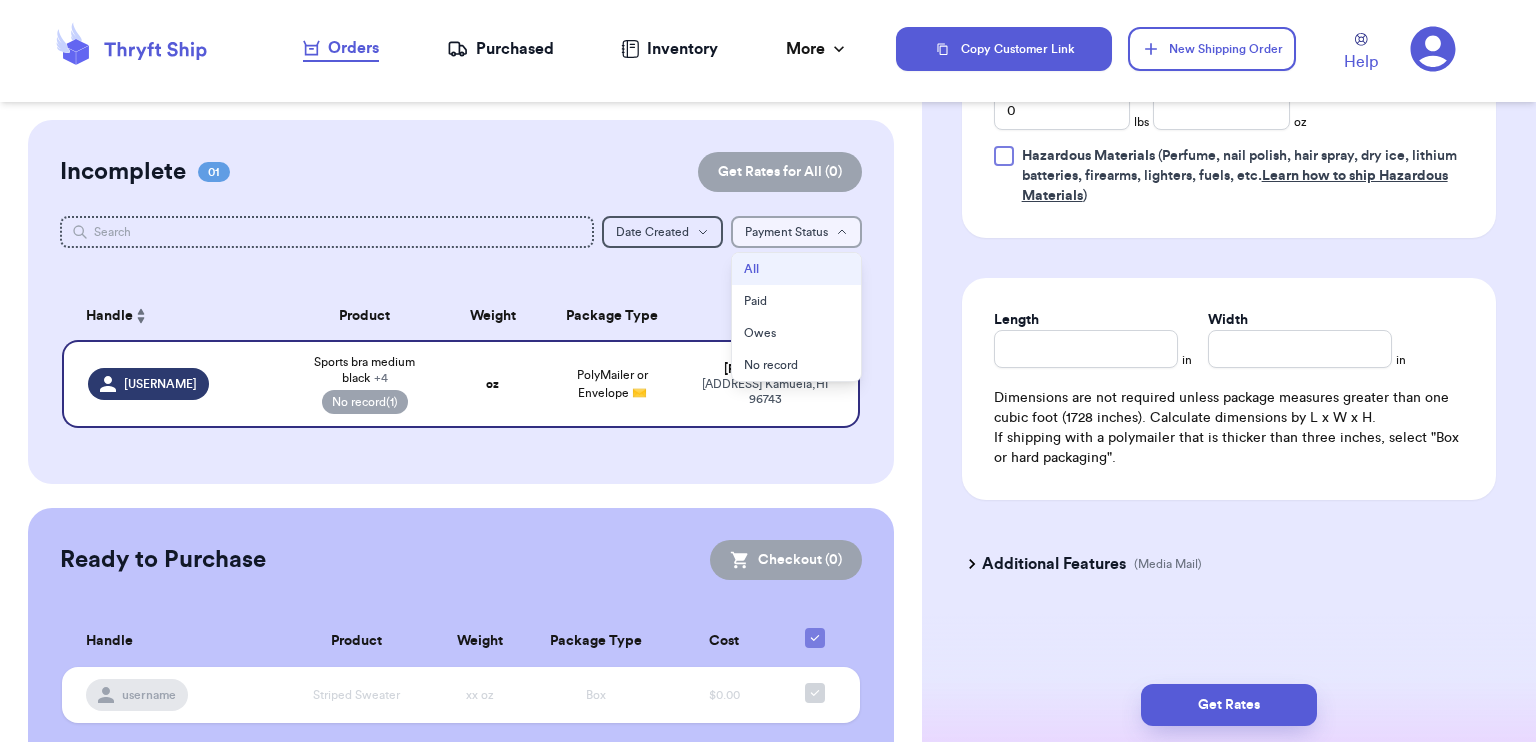 click on "Payment Status" at bounding box center (786, 232) 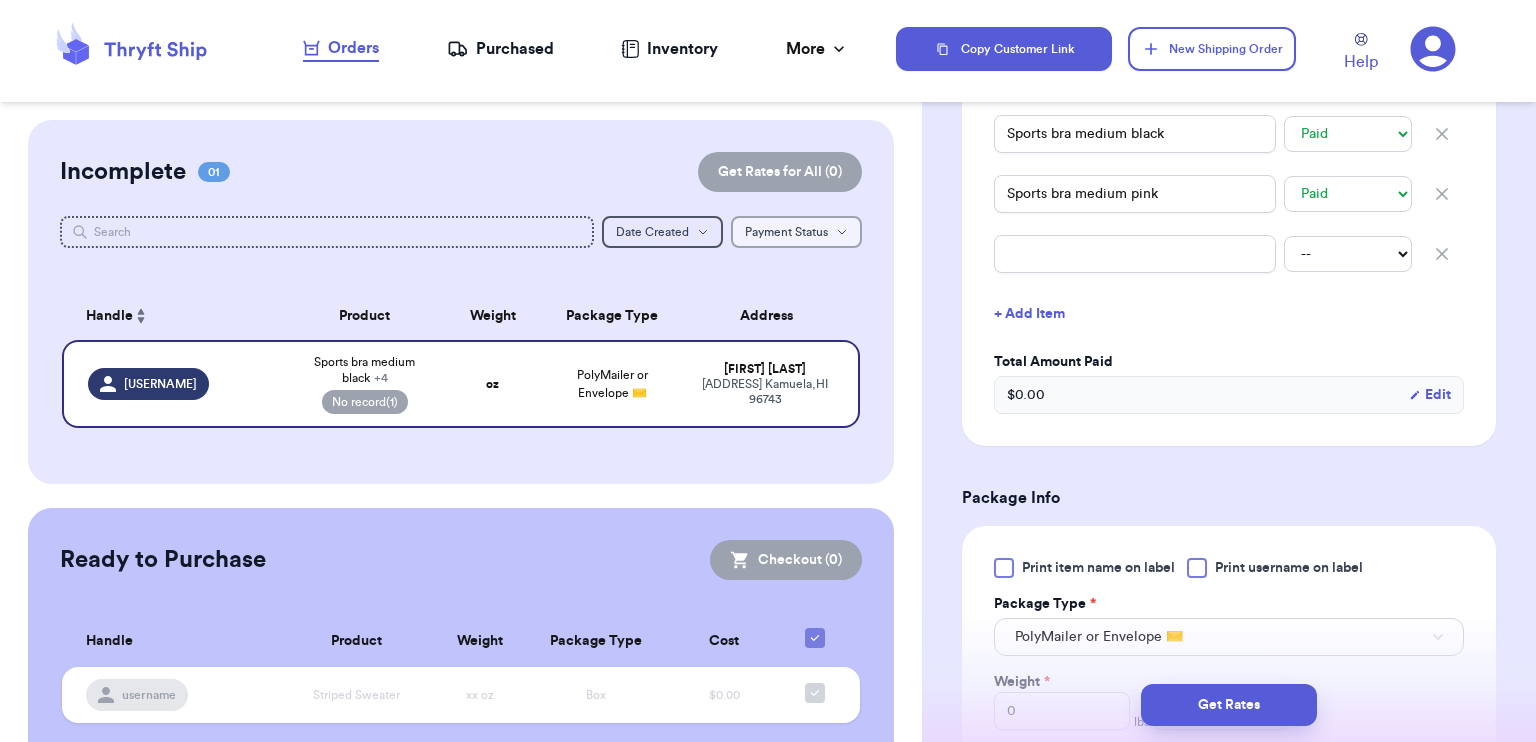 scroll, scrollTop: 944, scrollLeft: 0, axis: vertical 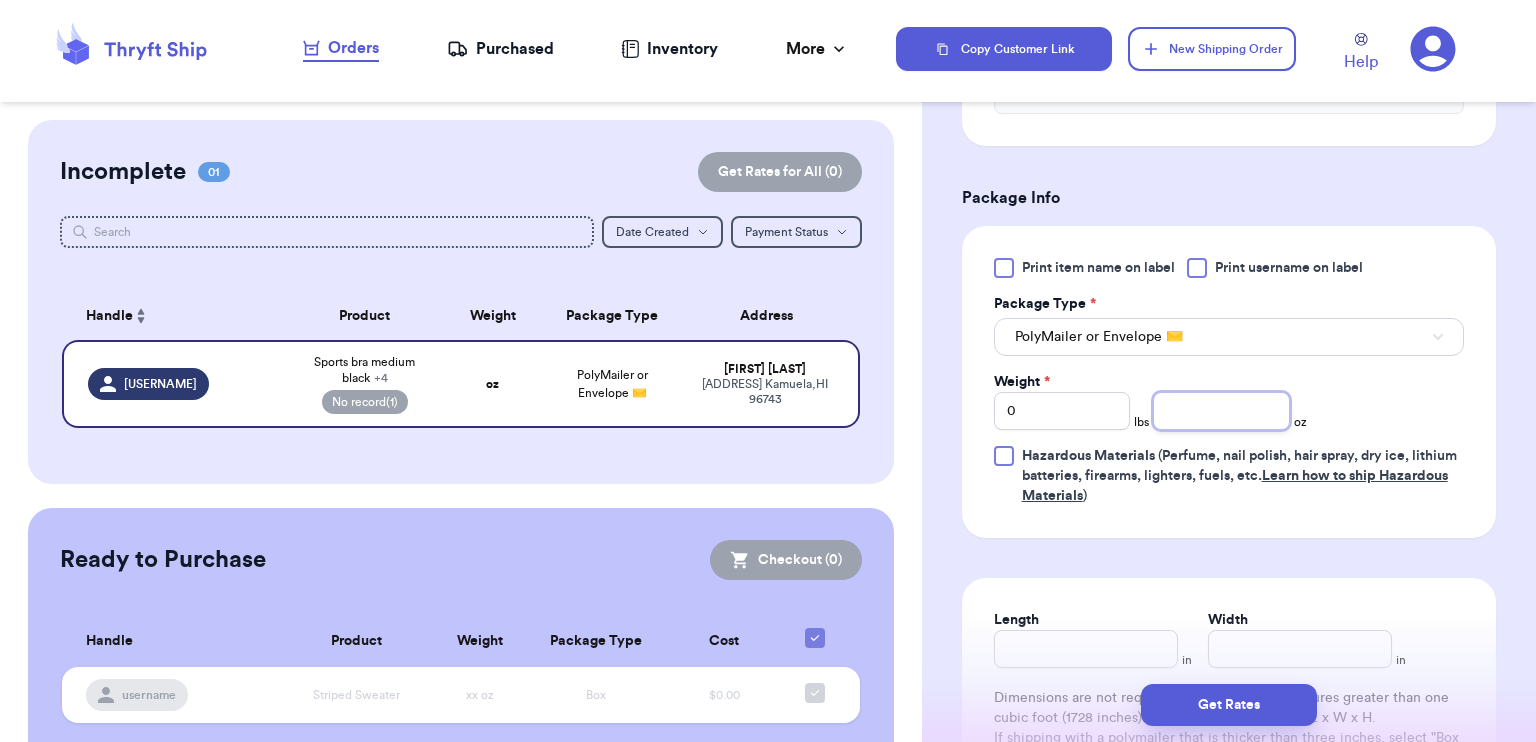 click at bounding box center (1221, 411) 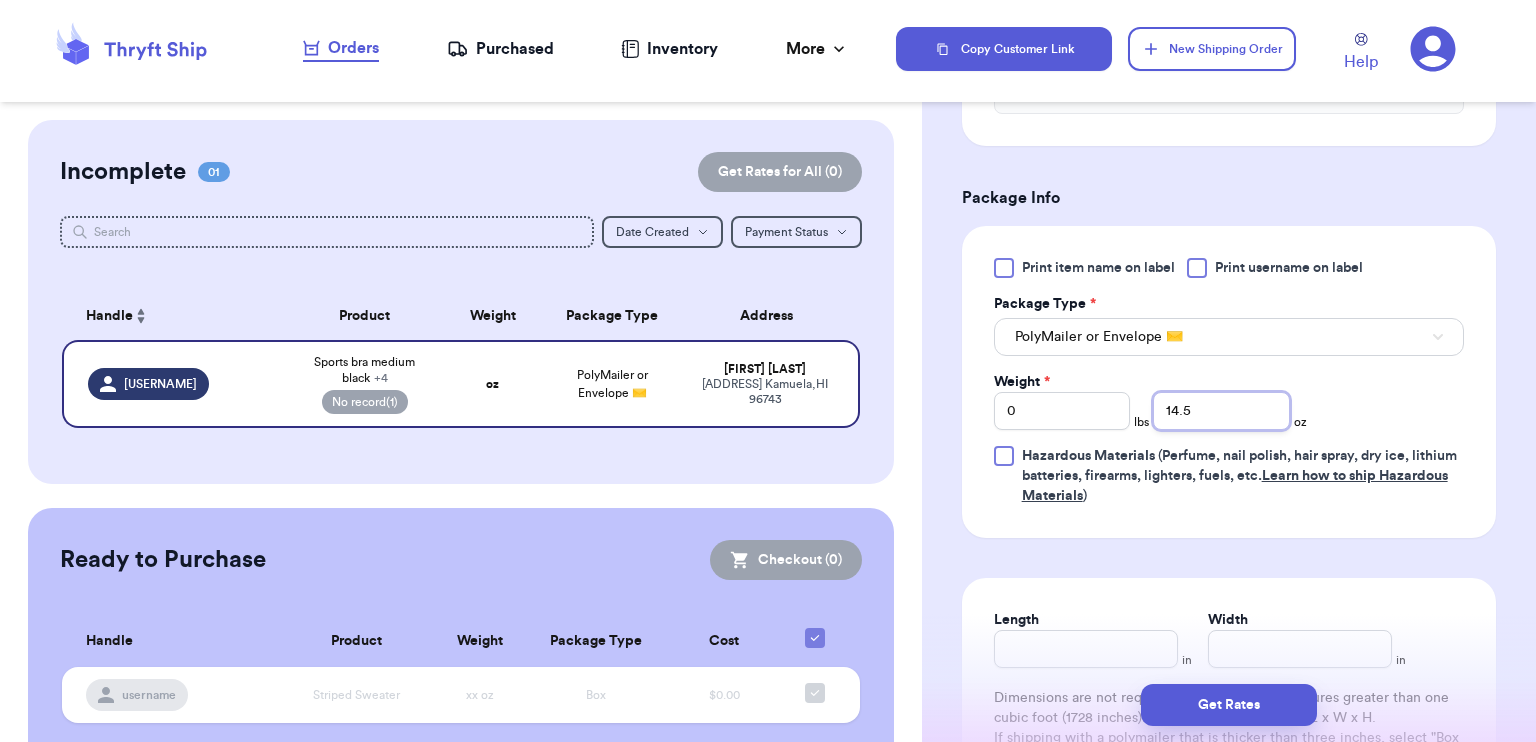 scroll, scrollTop: 1244, scrollLeft: 0, axis: vertical 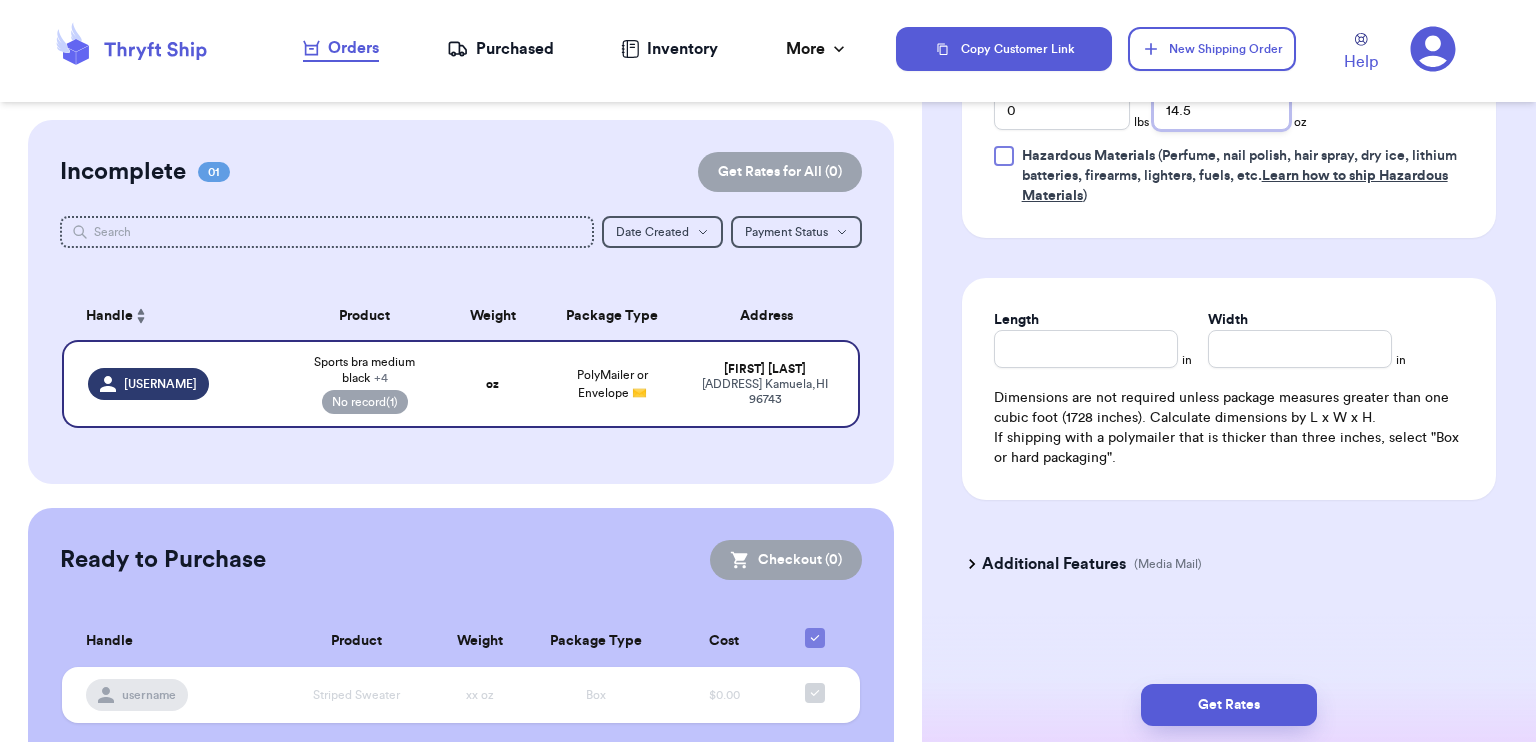 type on "14.5" 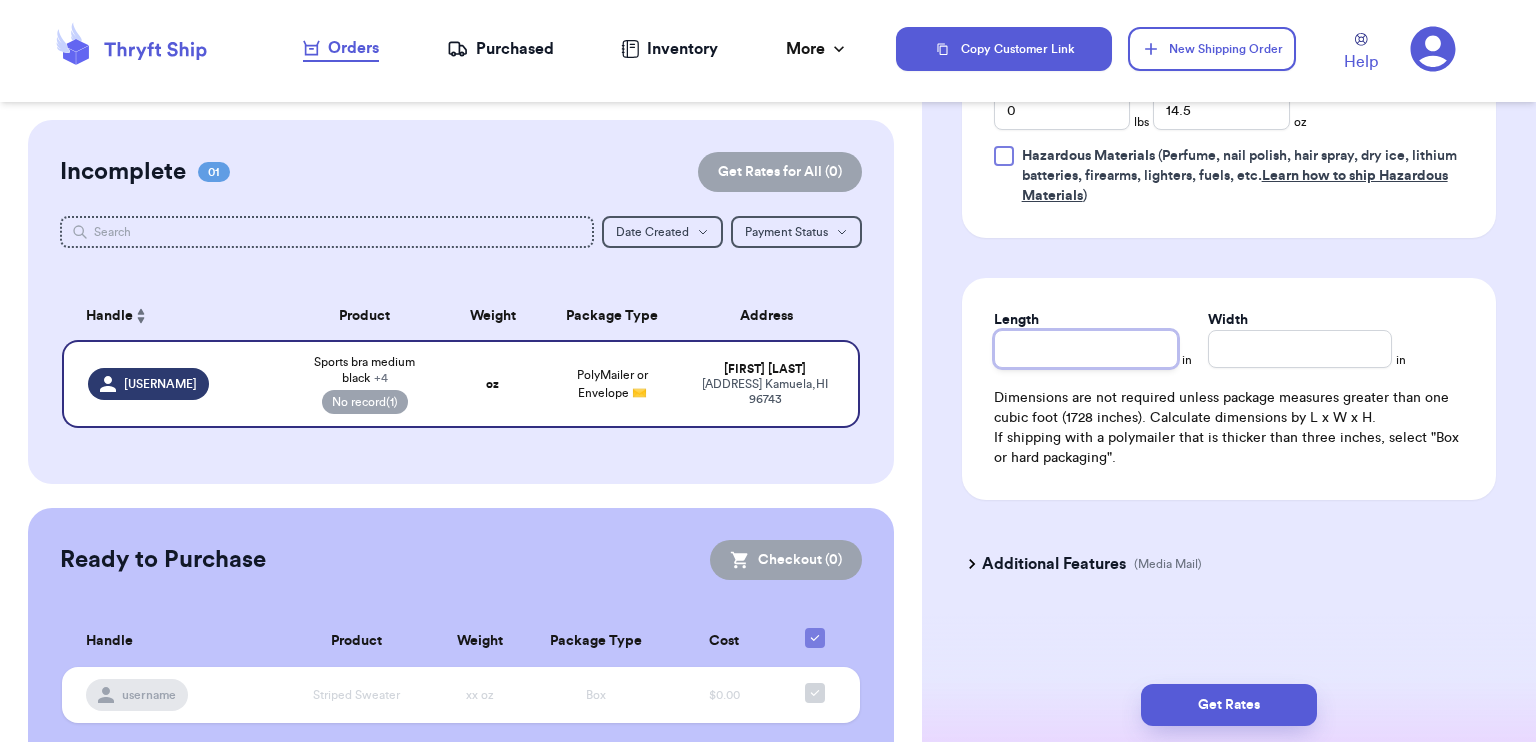 click on "Length" at bounding box center [1086, 349] 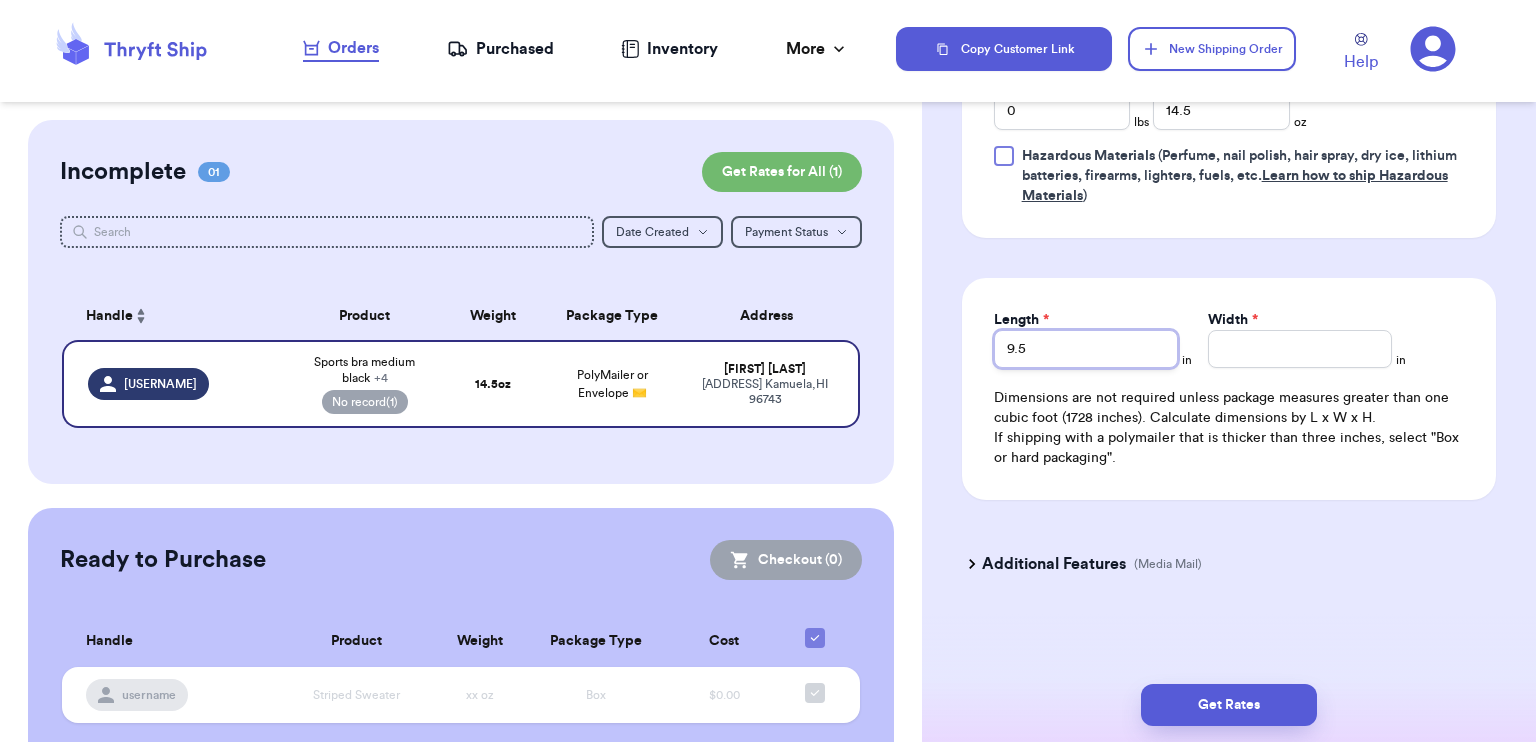 type on "9.5" 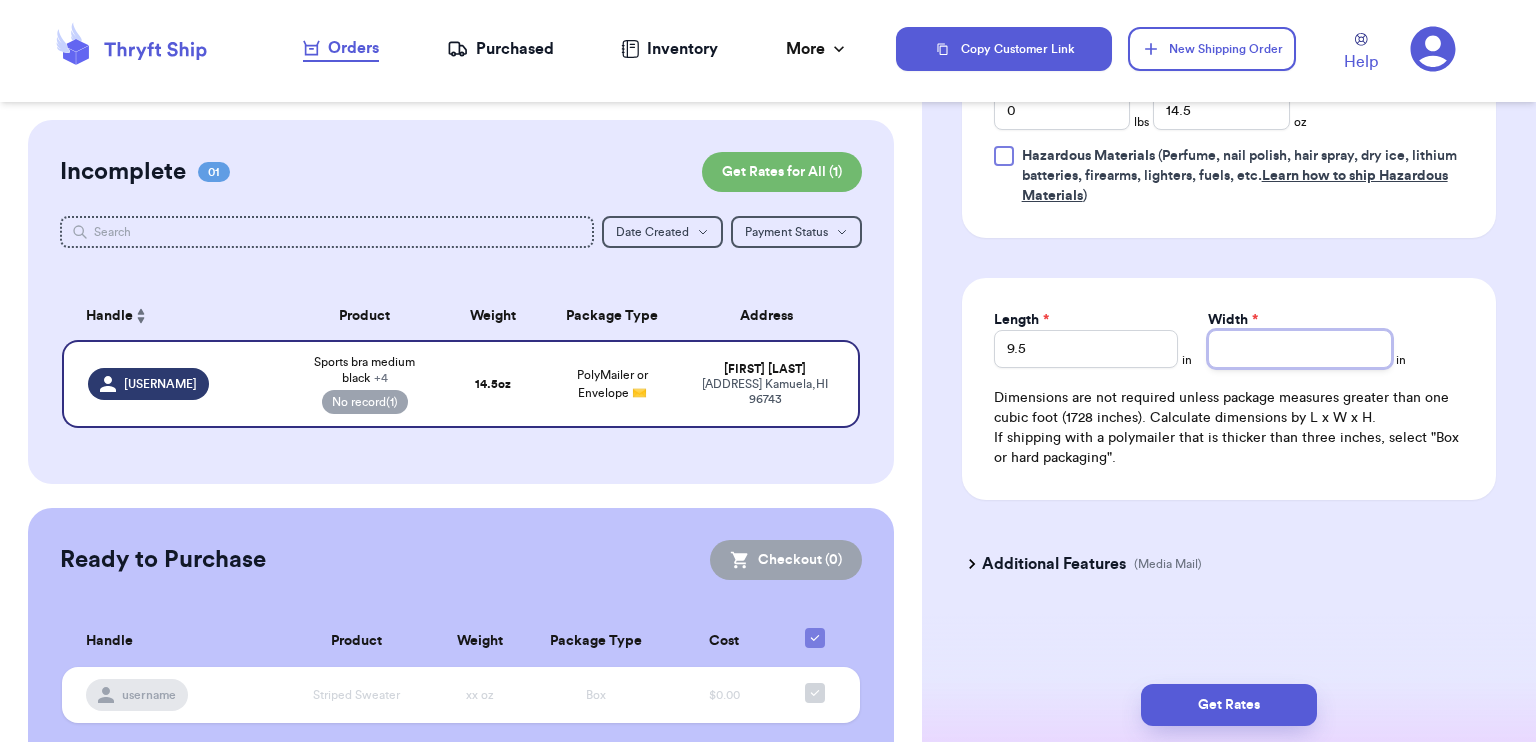 click on "Width *" at bounding box center [1300, 349] 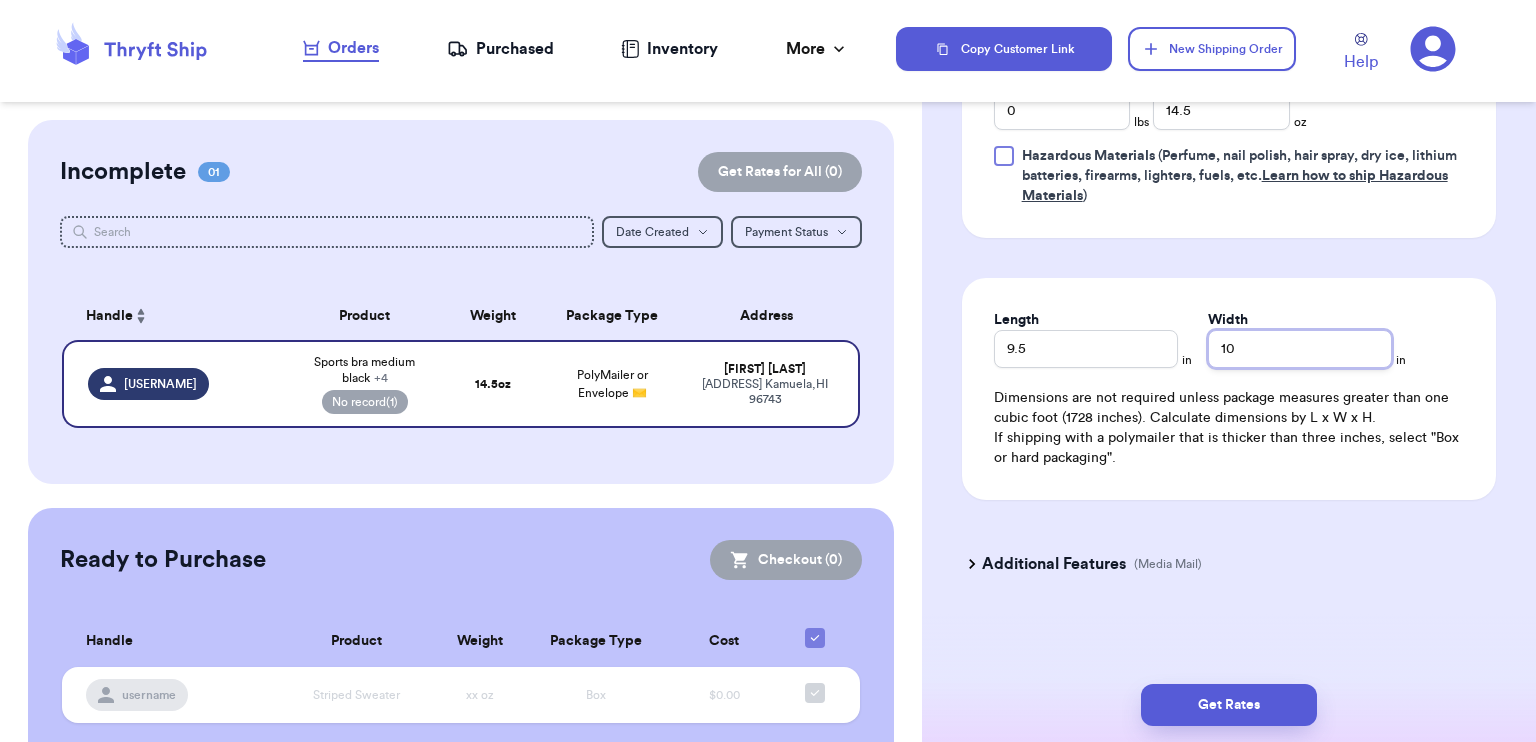 type on "10" 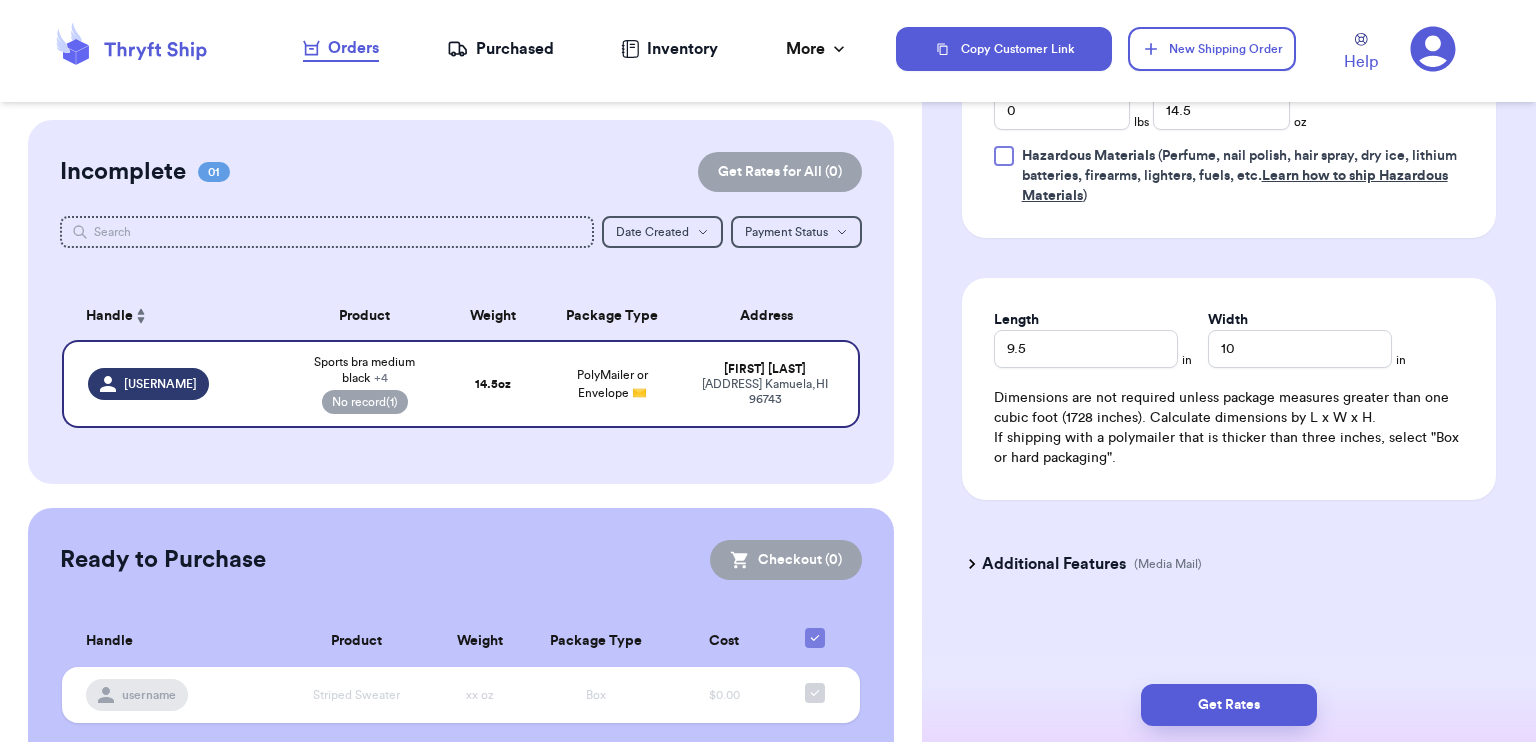 click on "Shipping Information Delete Label Customer Info Instagram Handle: [USERNAME] Name: [FIRST] [LAST] Email: [EMAIL] Address [ADDRESS], [CITY], [STATE] [POSTAL_CODE] Edit Order Info Items Status Sports bra medium black -- Paid Owes Biker shorts medium black -- Paid Owes Sports bra medium black -- Paid Owes Sports bra medium pink -- Paid Owes -- Paid Owes + Add Item Total Amount Paid $ 0.00 Edit Package Info Print item name on label Print username on label Package Type * PolyMailer or Envelope ✉️ Weight * 0 lbs 14.5 oz Hazardous Materials (Perfume, nail polish, hair spray, dry ice, lithium batteries, firearms, lighters, fuels, etc. Learn how to ship Hazardous Materials ) Length 9.5 in Width 10 in Dimensions are not required unless package measures greater than one cubic foot (1728 inches). Calculate dimensions by L x W x H. If shipping with a polymailer that is thicker than three inches, select "Box or hard packaging". Additional Features (Media Mail)" at bounding box center [1229, -240] 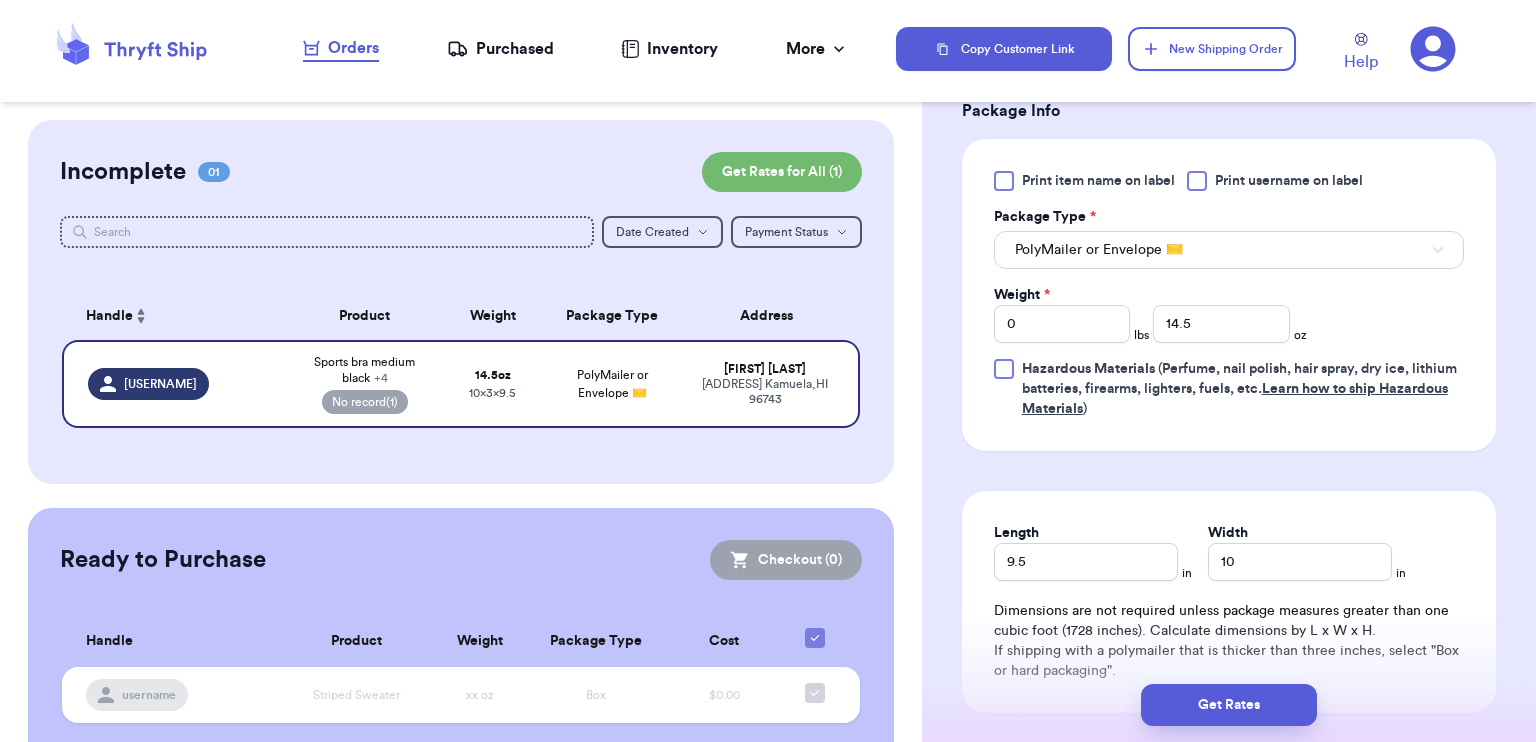 scroll, scrollTop: 1244, scrollLeft: 0, axis: vertical 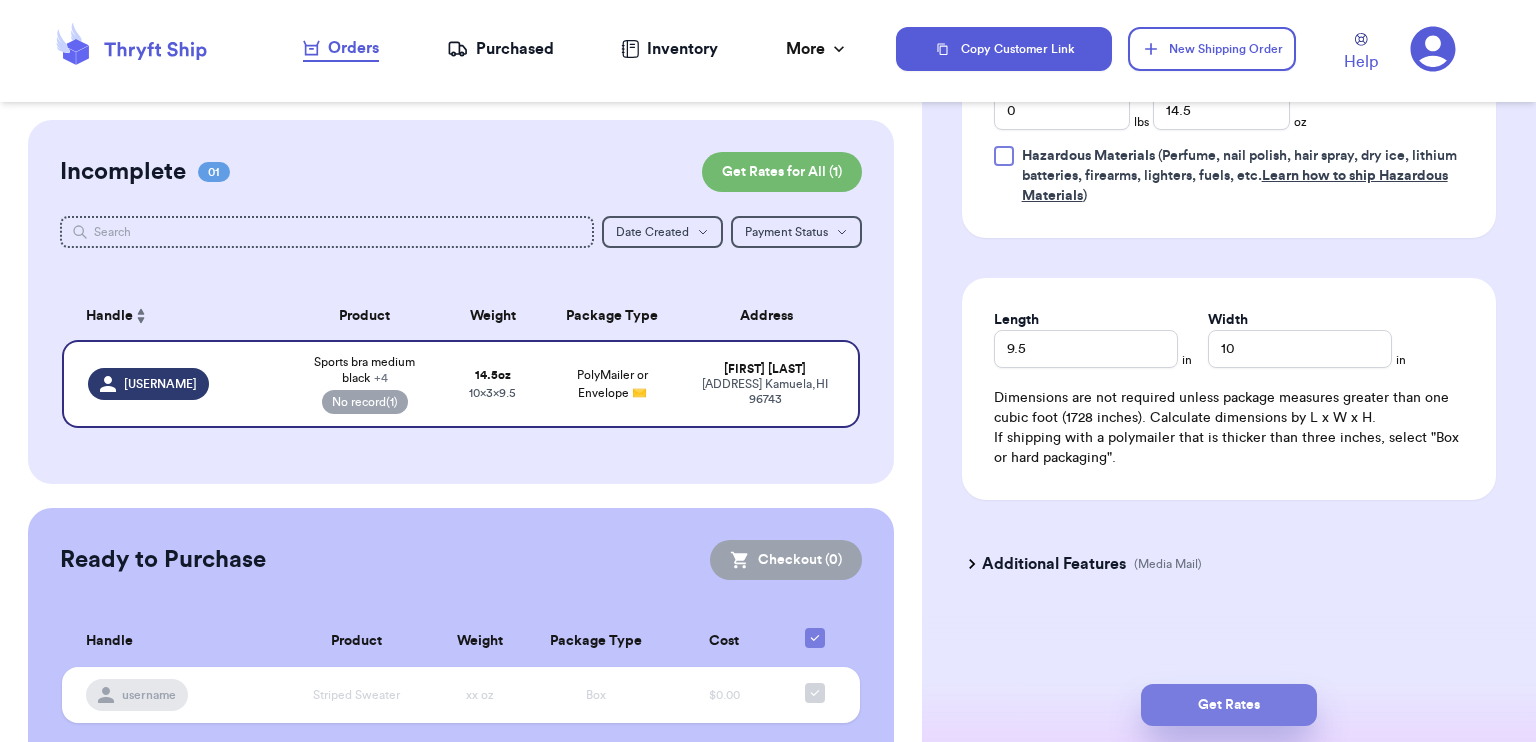 click on "Get Rates" at bounding box center (1229, 705) 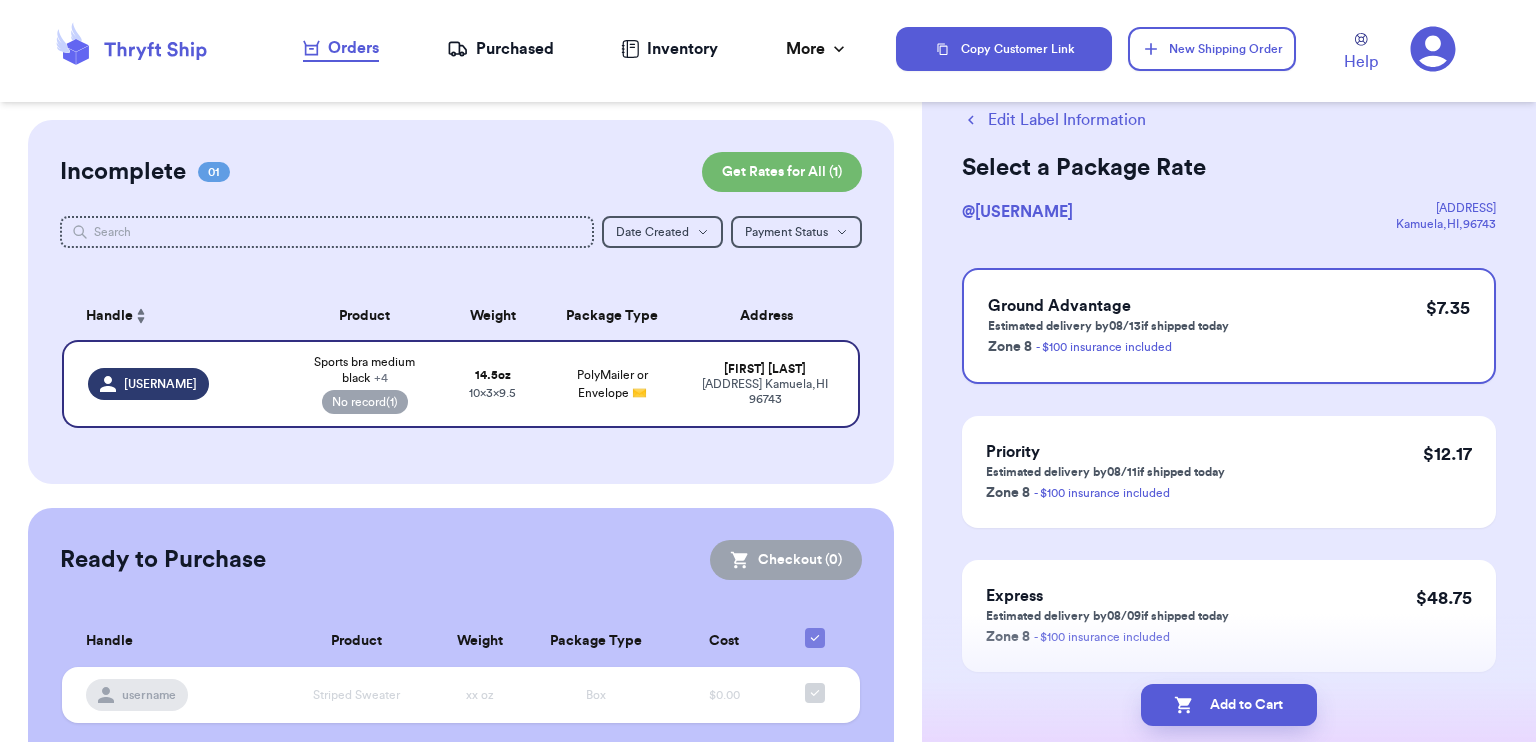 scroll, scrollTop: 121, scrollLeft: 0, axis: vertical 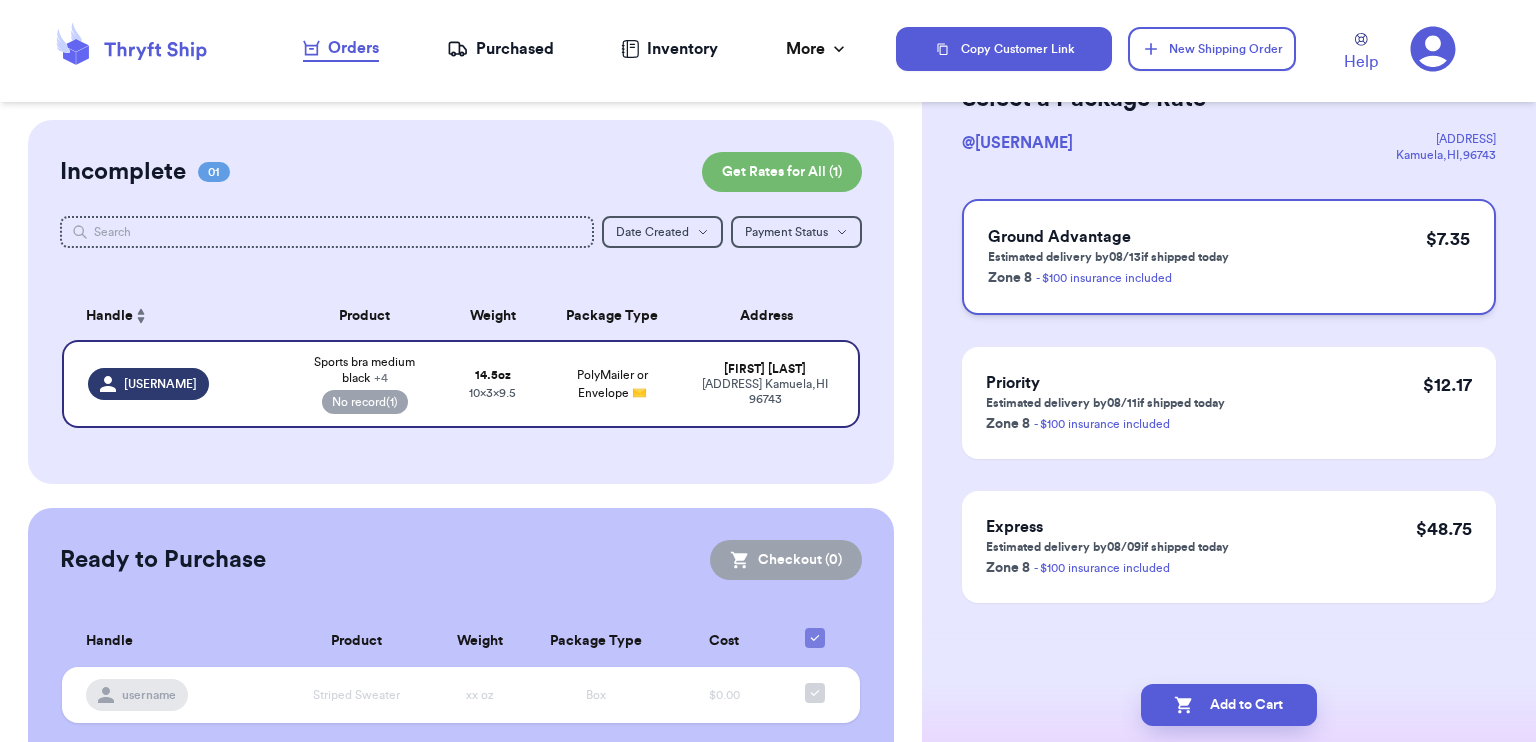 click on "Ground Advantage Estimated delivery by [DATE] if shipped today Zone 8 - $100 insurance included $ 7.35" at bounding box center [1229, 257] 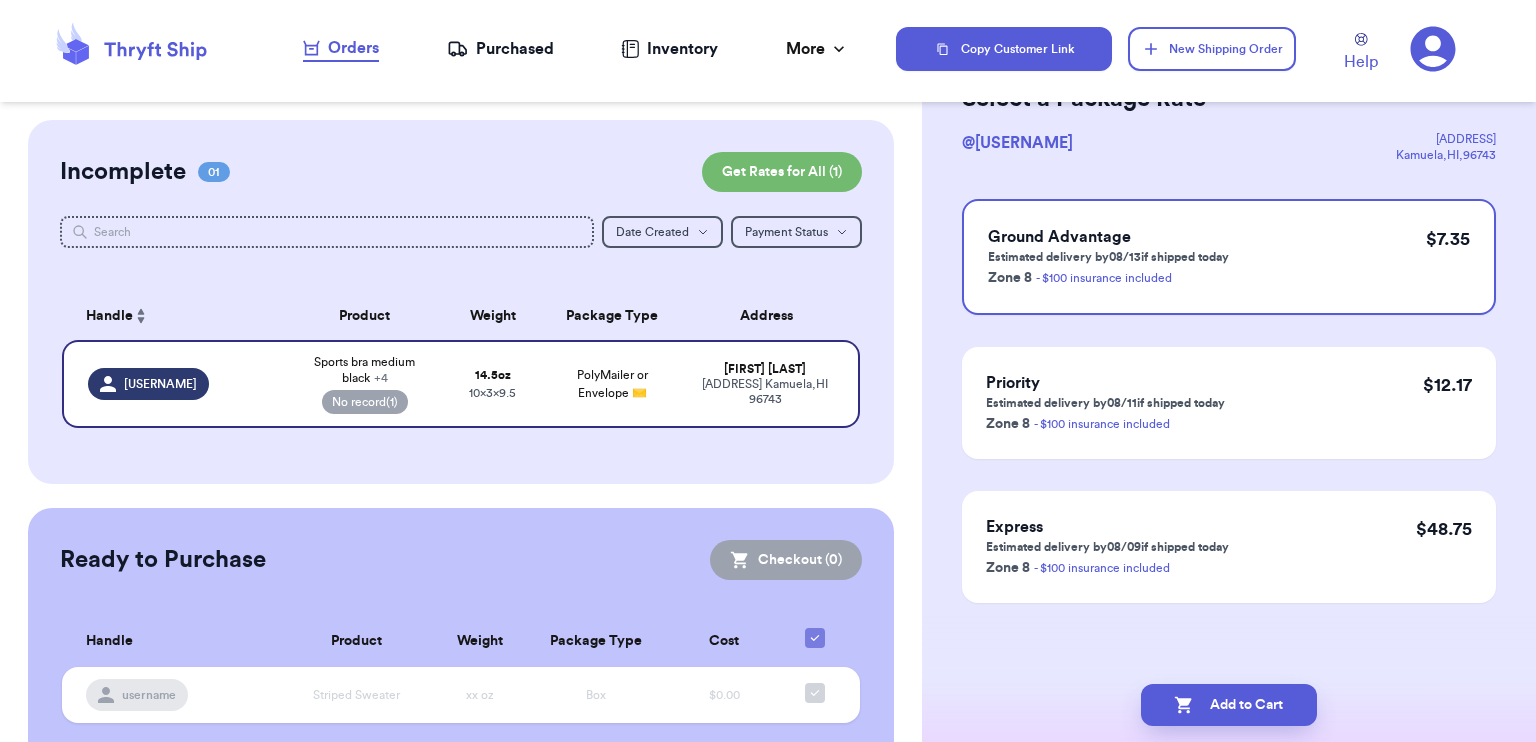 click on "Orders" at bounding box center [341, 48] 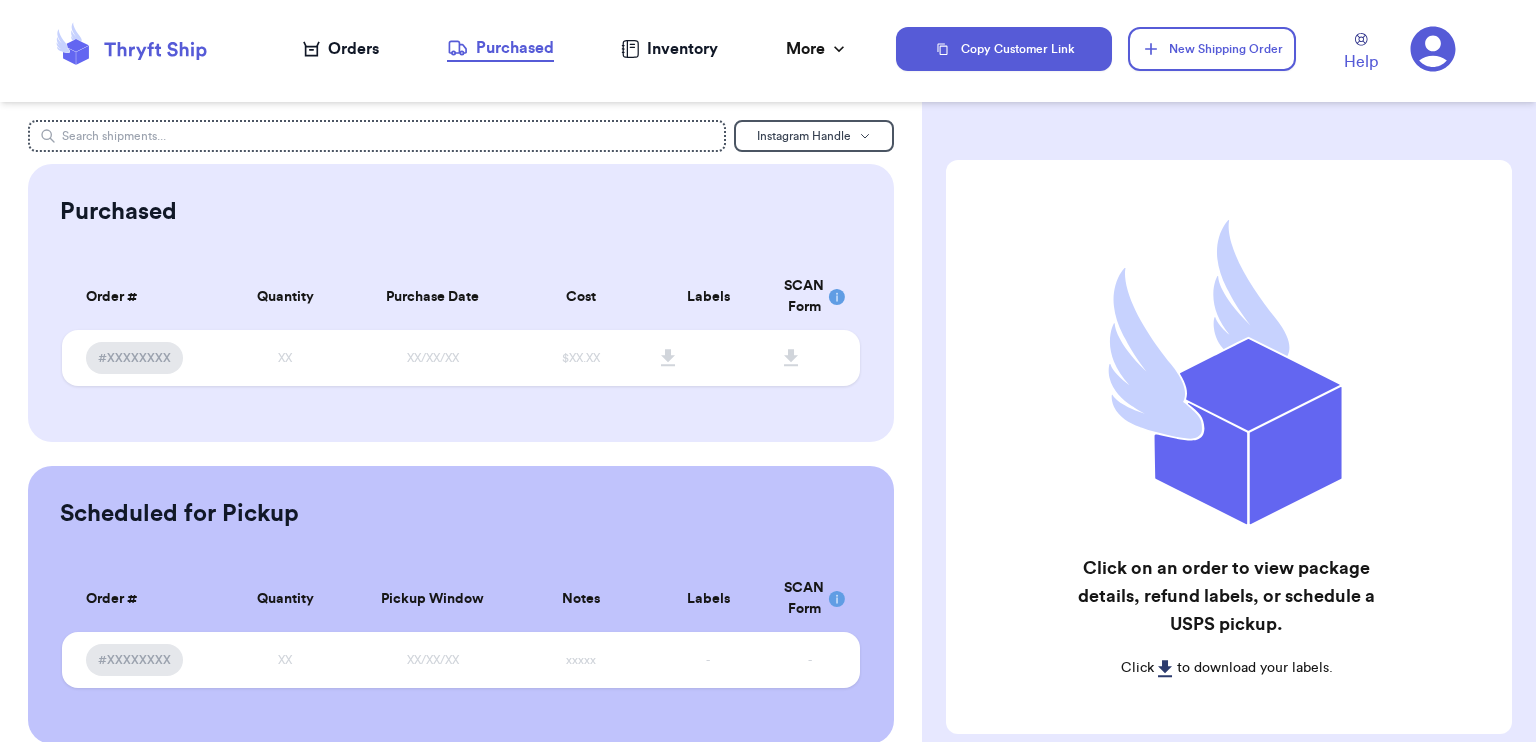 click on "Orders" at bounding box center (341, 49) 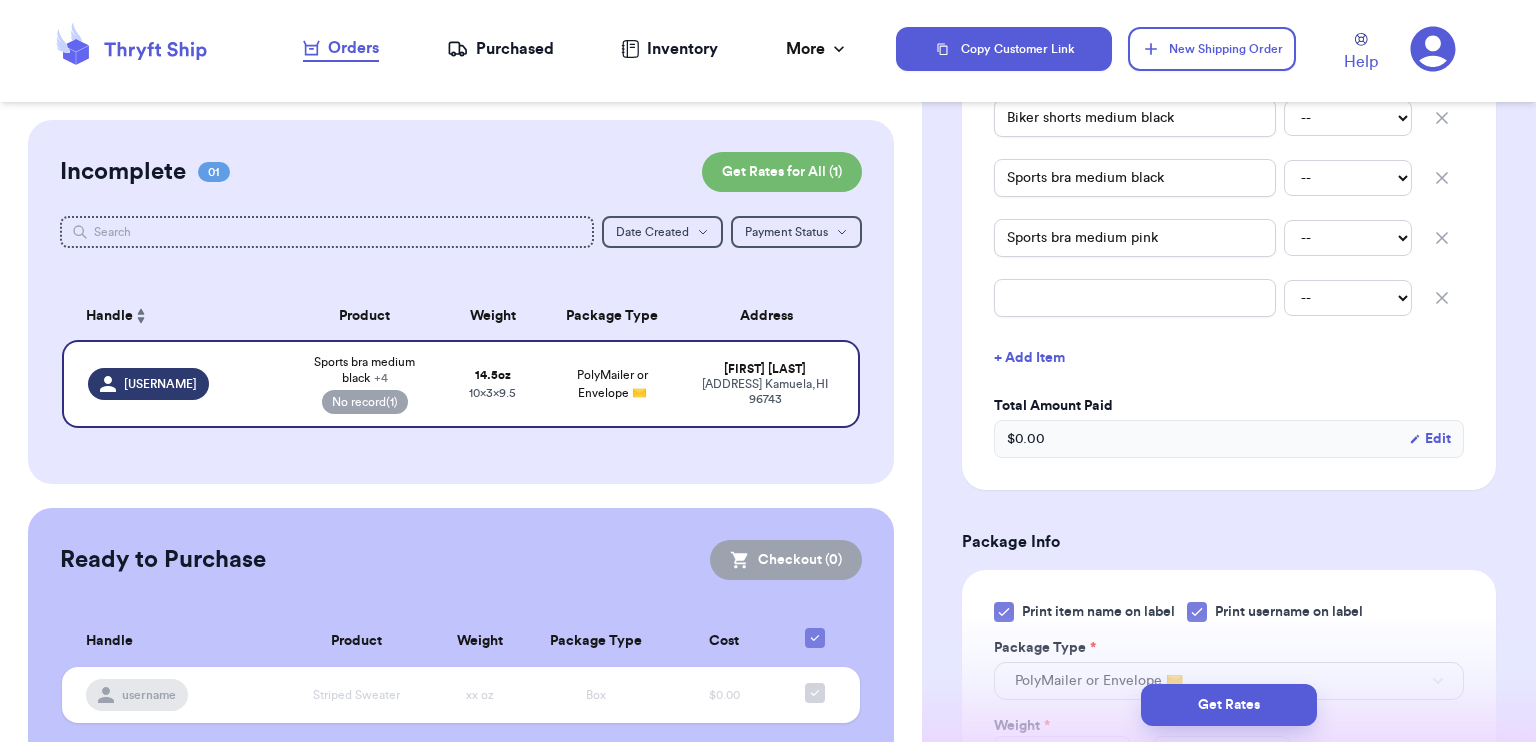 scroll, scrollTop: 300, scrollLeft: 0, axis: vertical 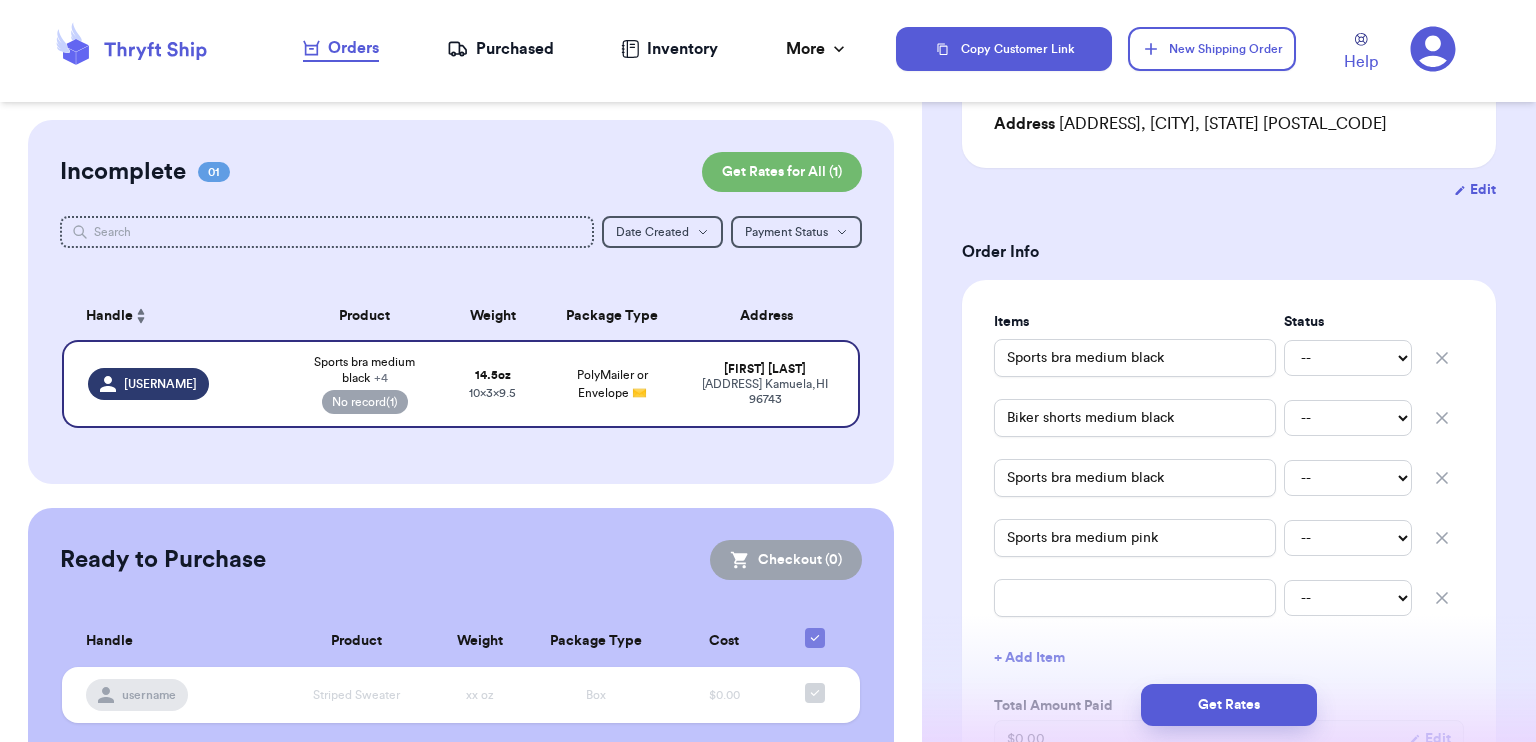 click 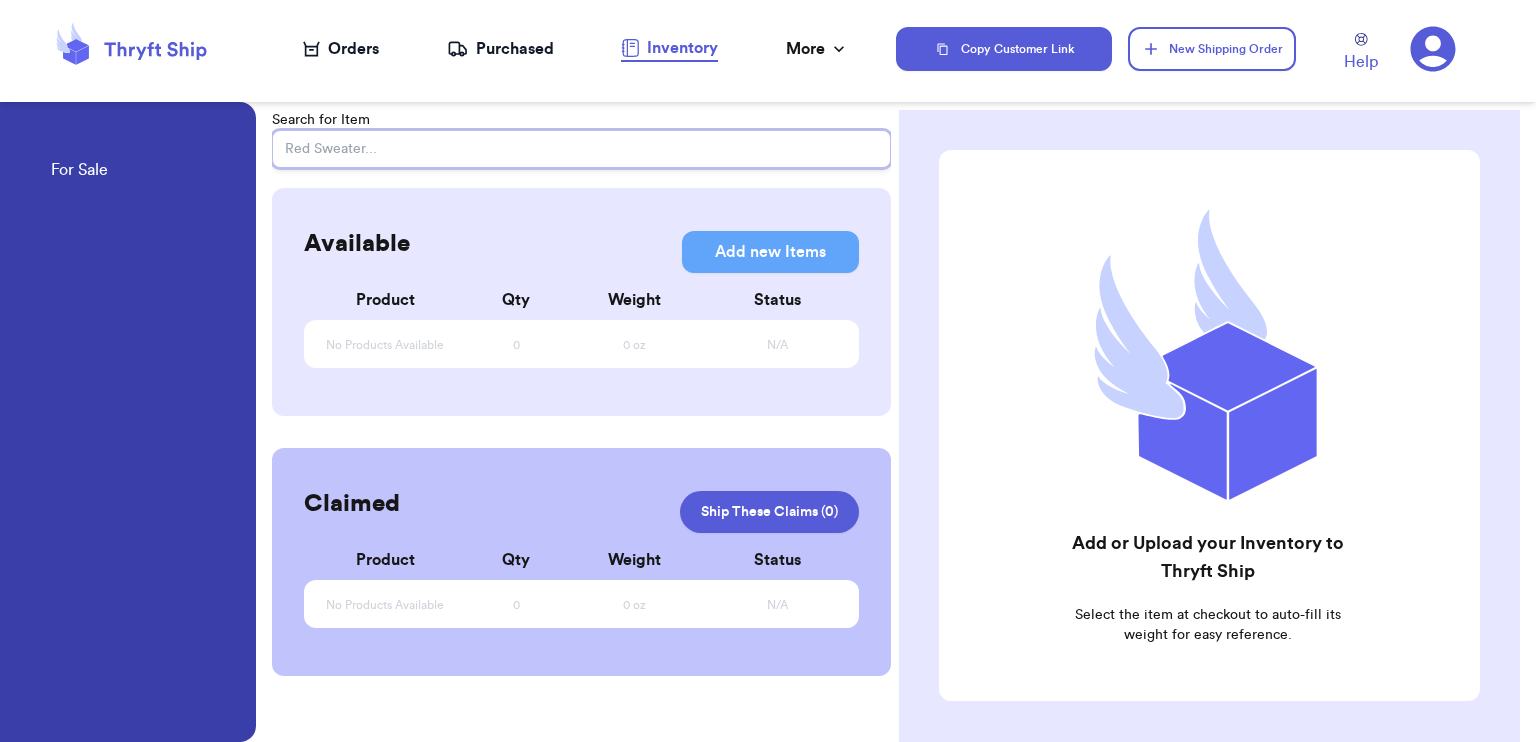 click at bounding box center [581, 149] 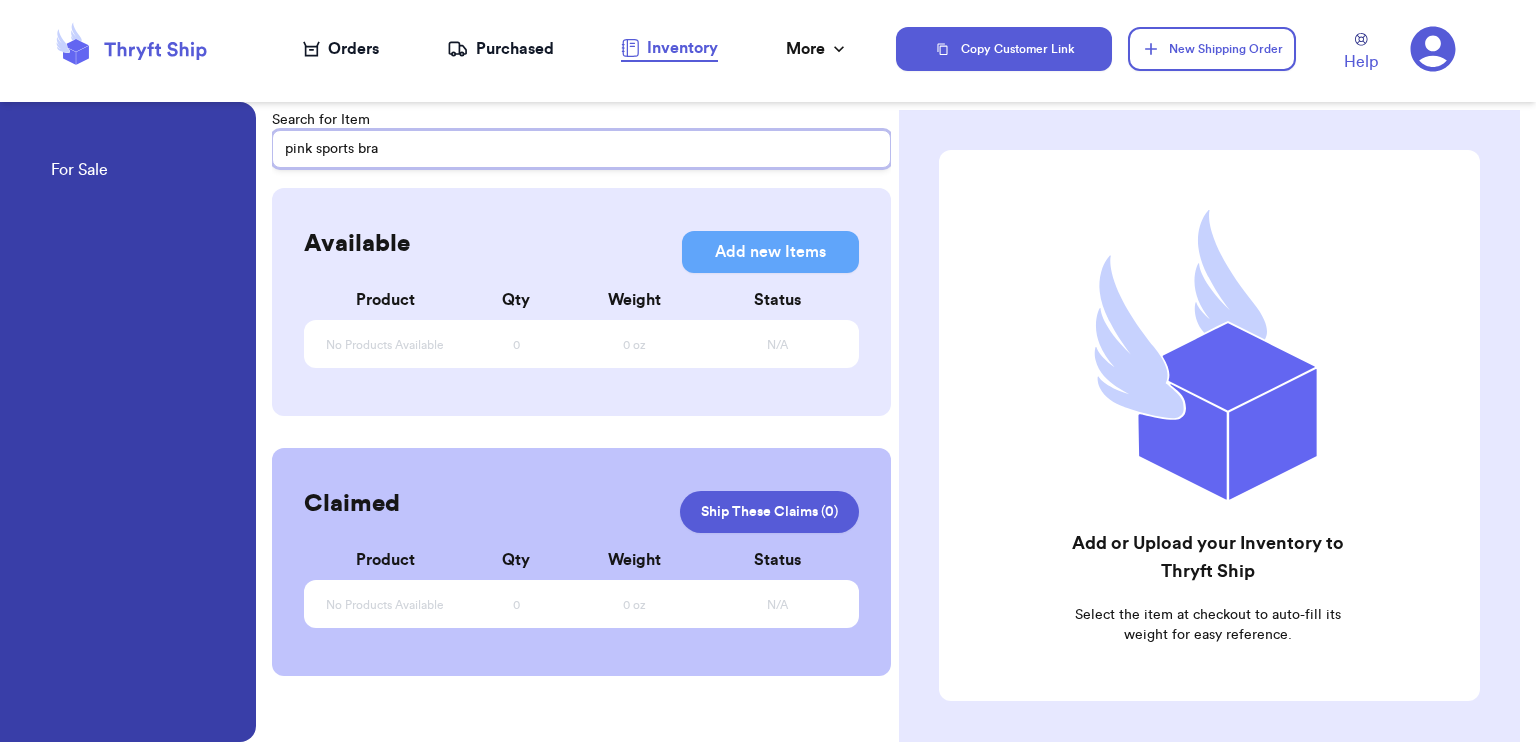type on "pink sports bra" 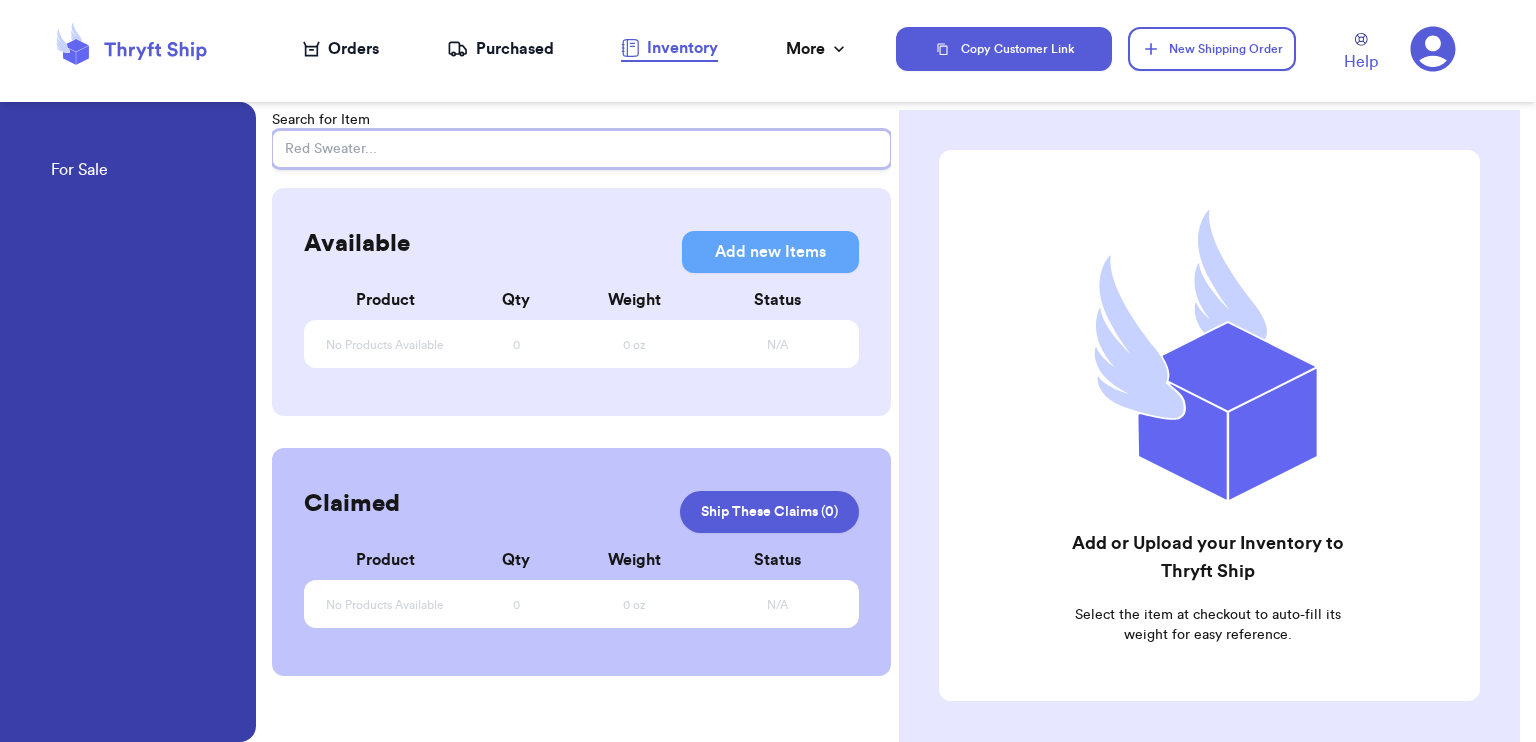 type 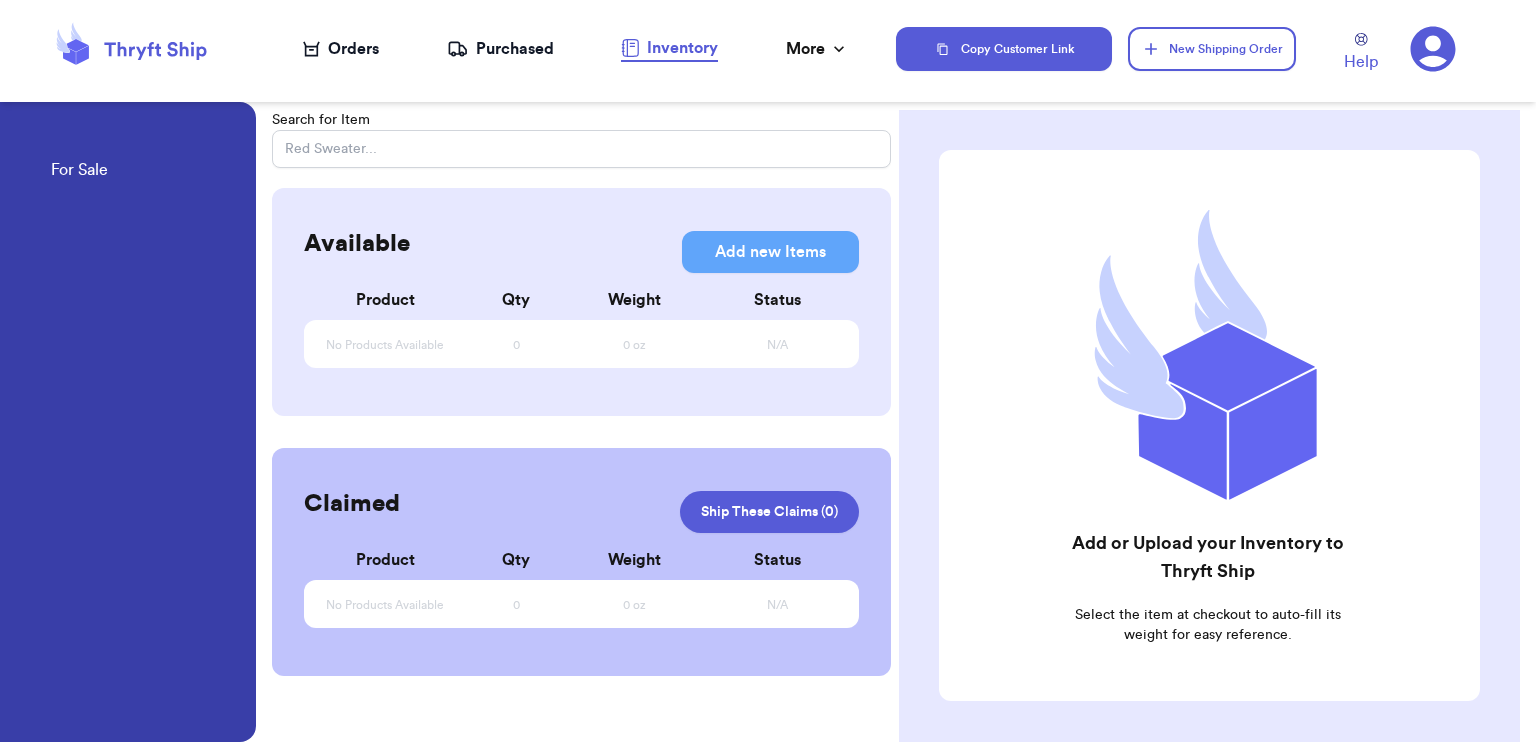 click on "Purchased" at bounding box center (500, 49) 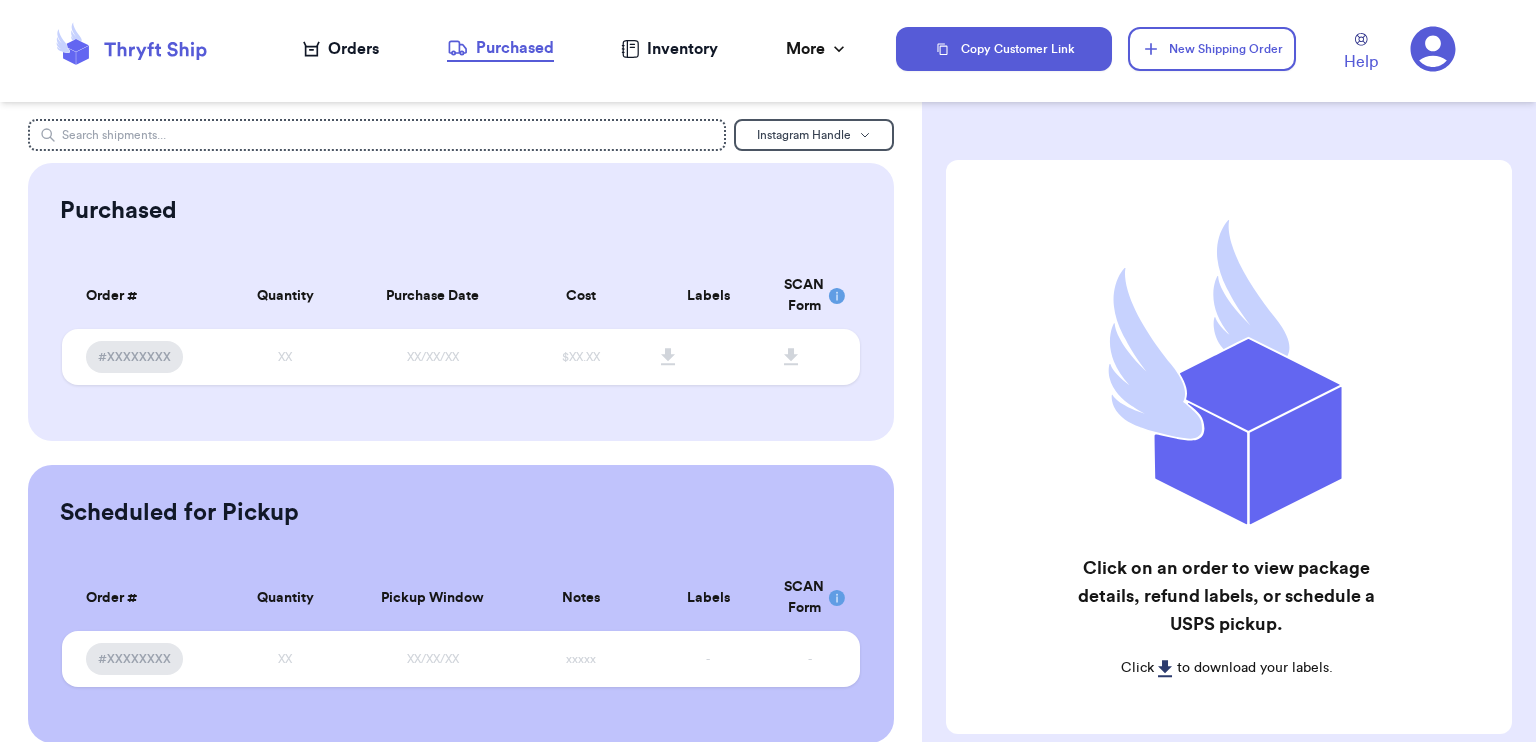 scroll, scrollTop: 0, scrollLeft: 0, axis: both 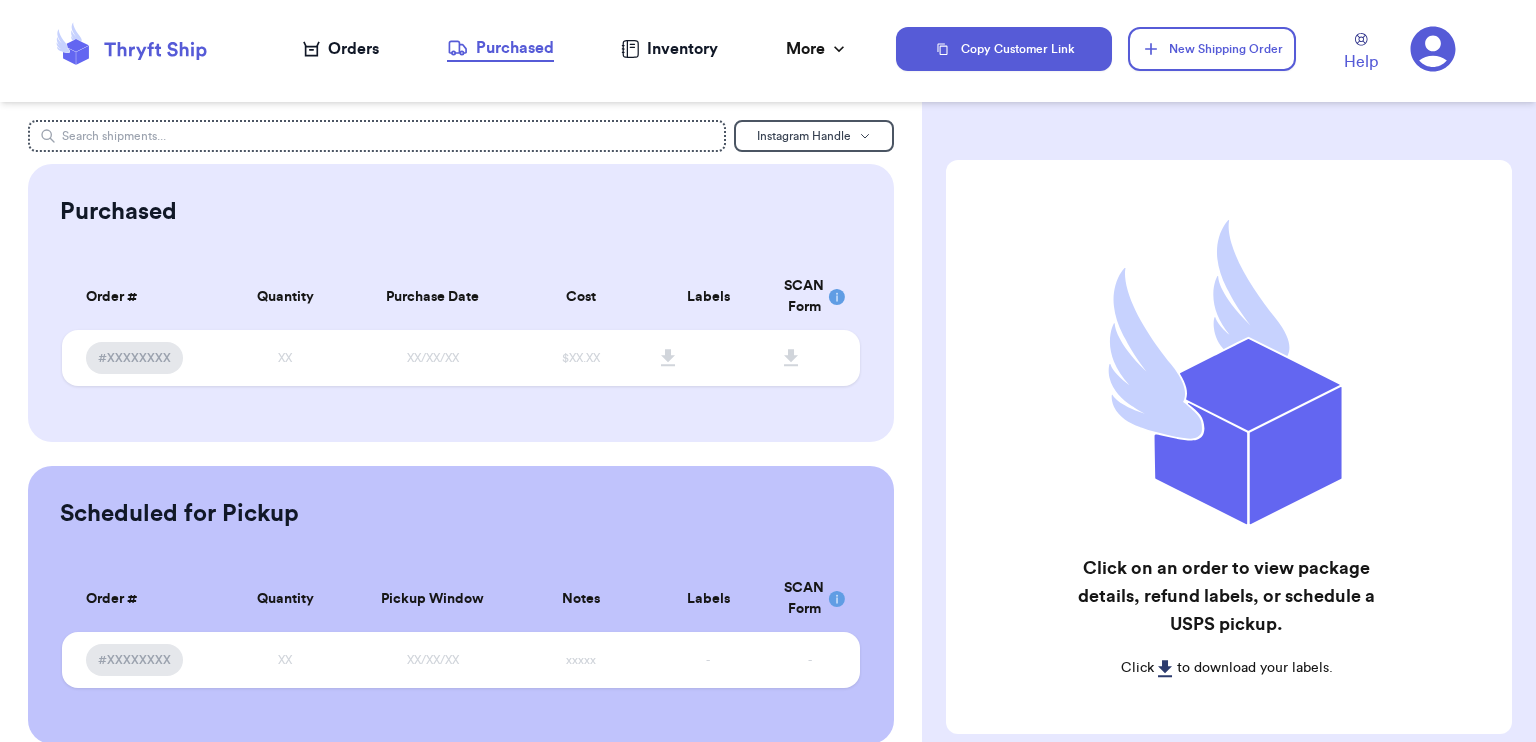 click on "Orders" at bounding box center [341, 49] 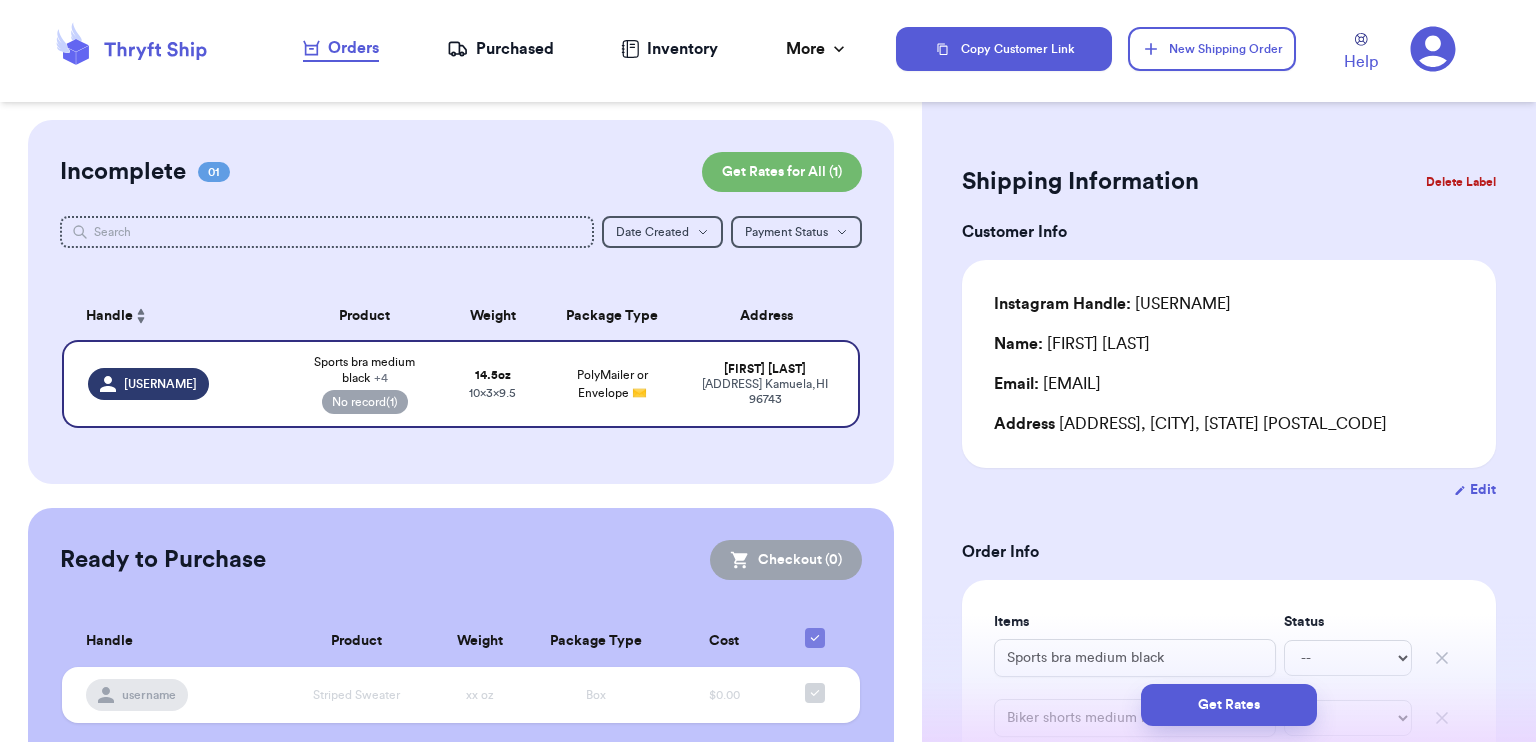 type 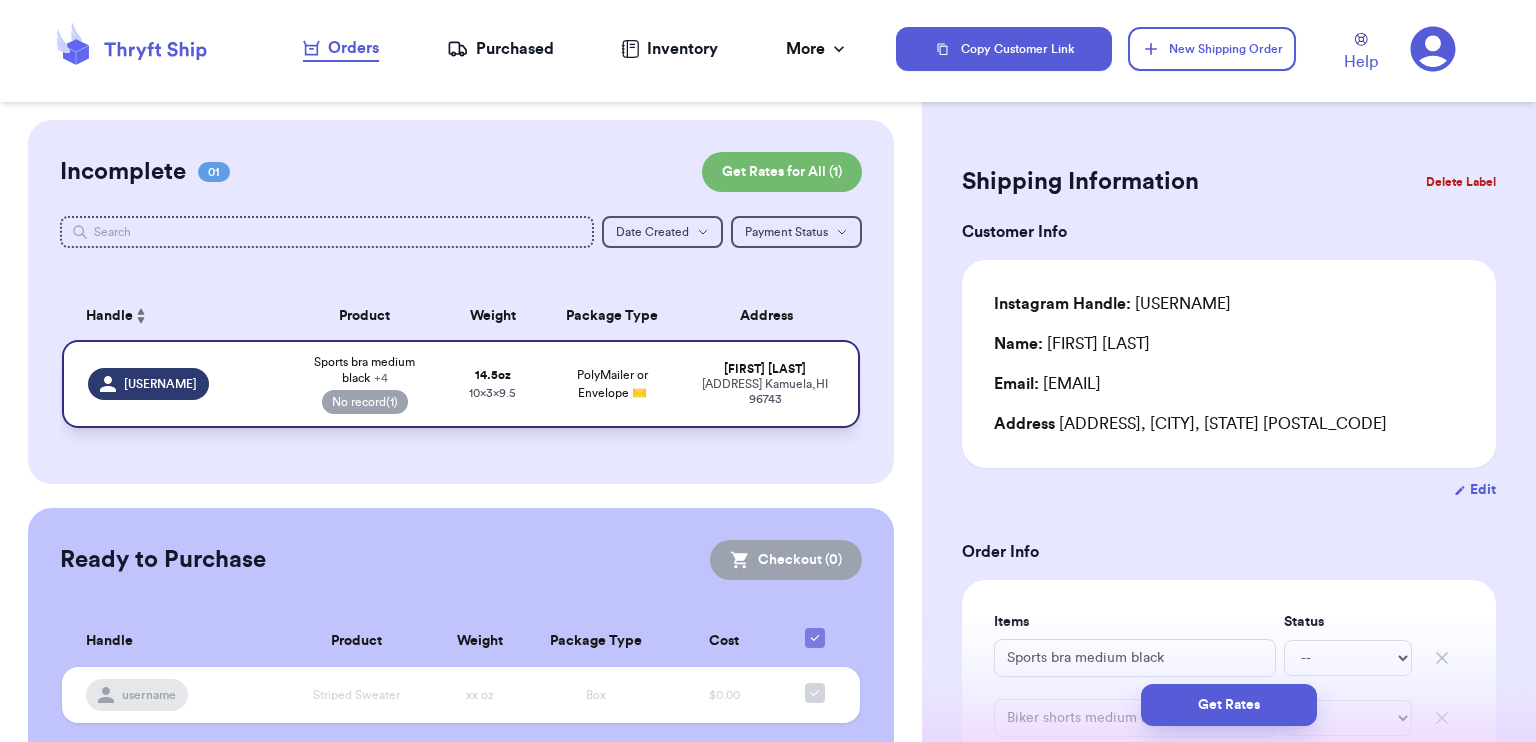 click on "14.5 oz 10 x 3 x 9.5" at bounding box center (493, 384) 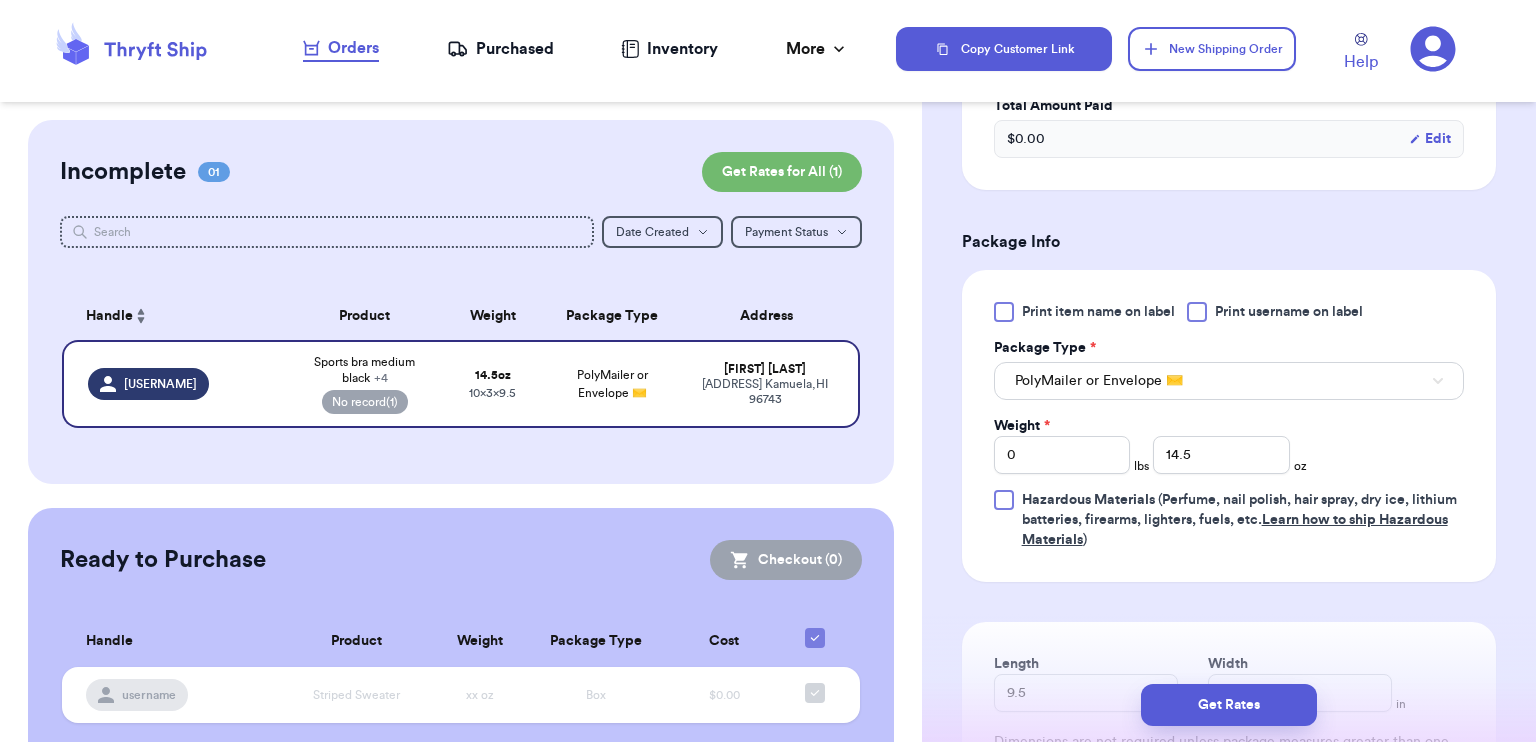 scroll, scrollTop: 1200, scrollLeft: 0, axis: vertical 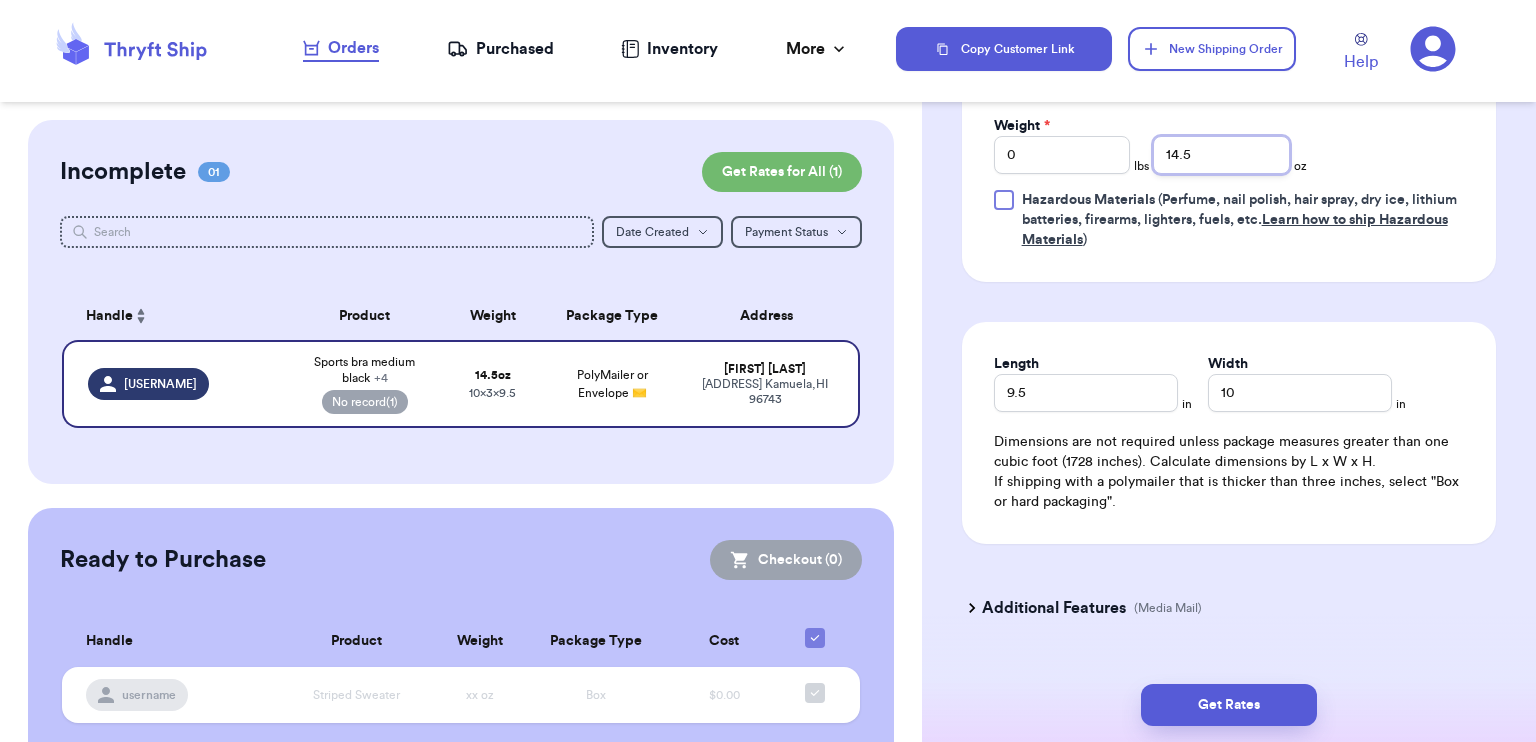 click on "14.5" at bounding box center (1221, 155) 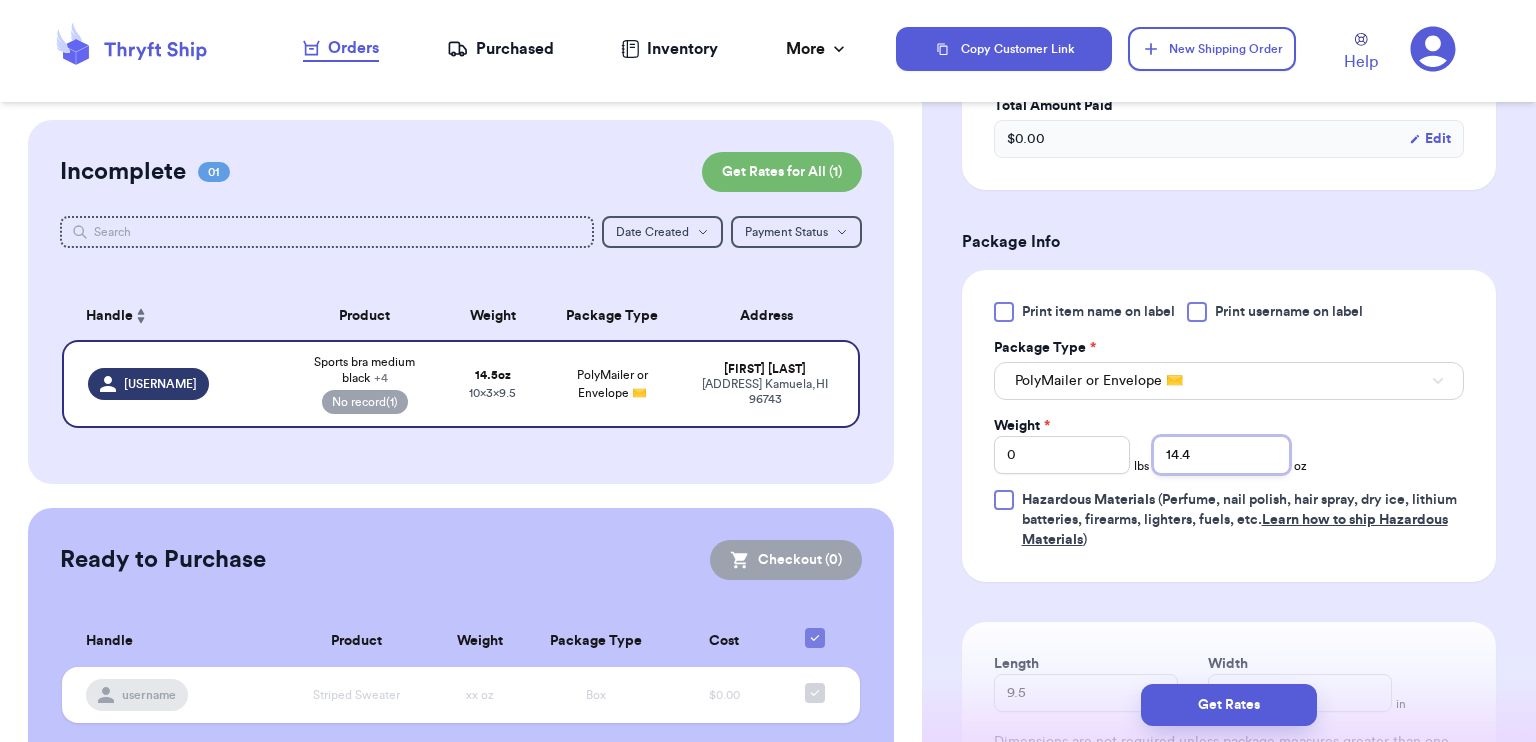 scroll, scrollTop: 1200, scrollLeft: 0, axis: vertical 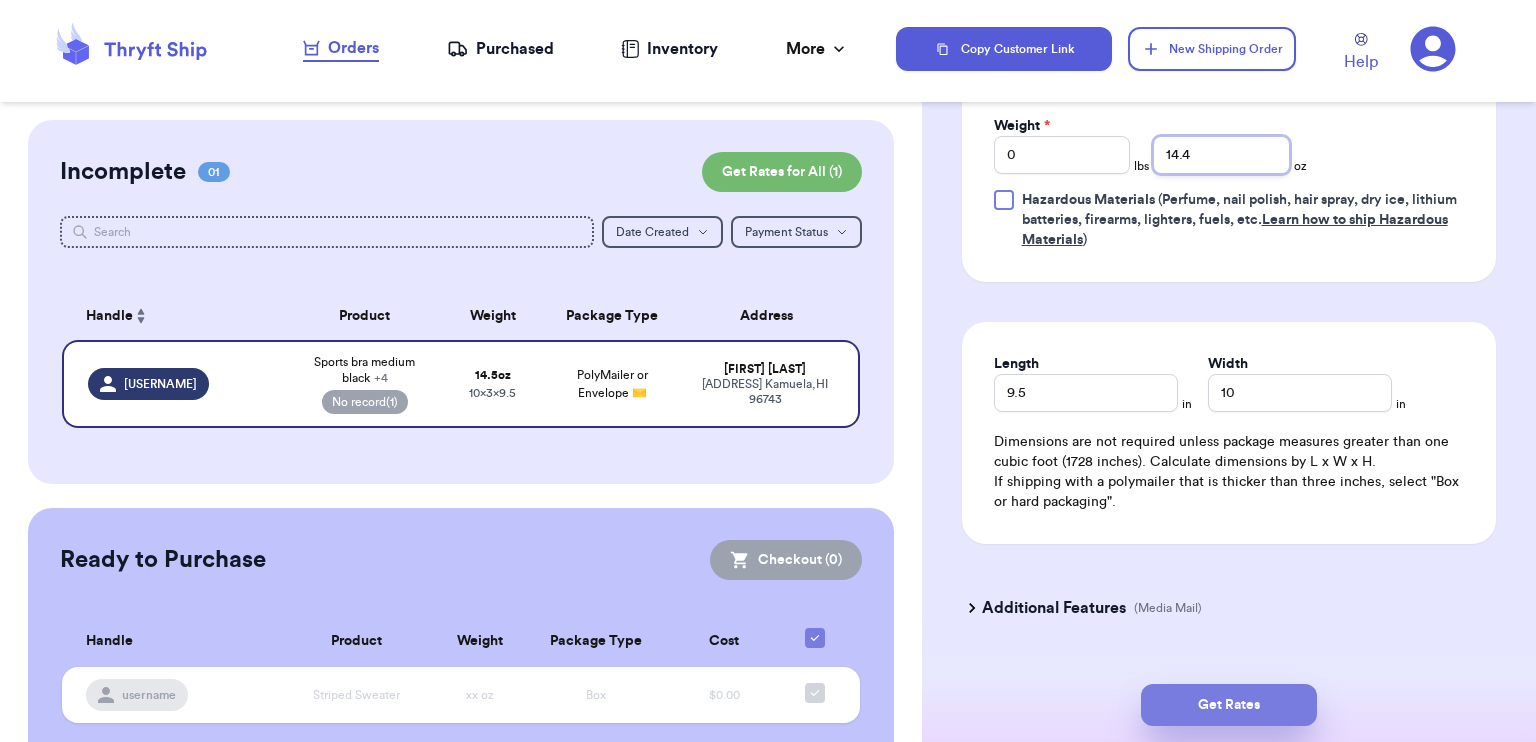 type on "14.4" 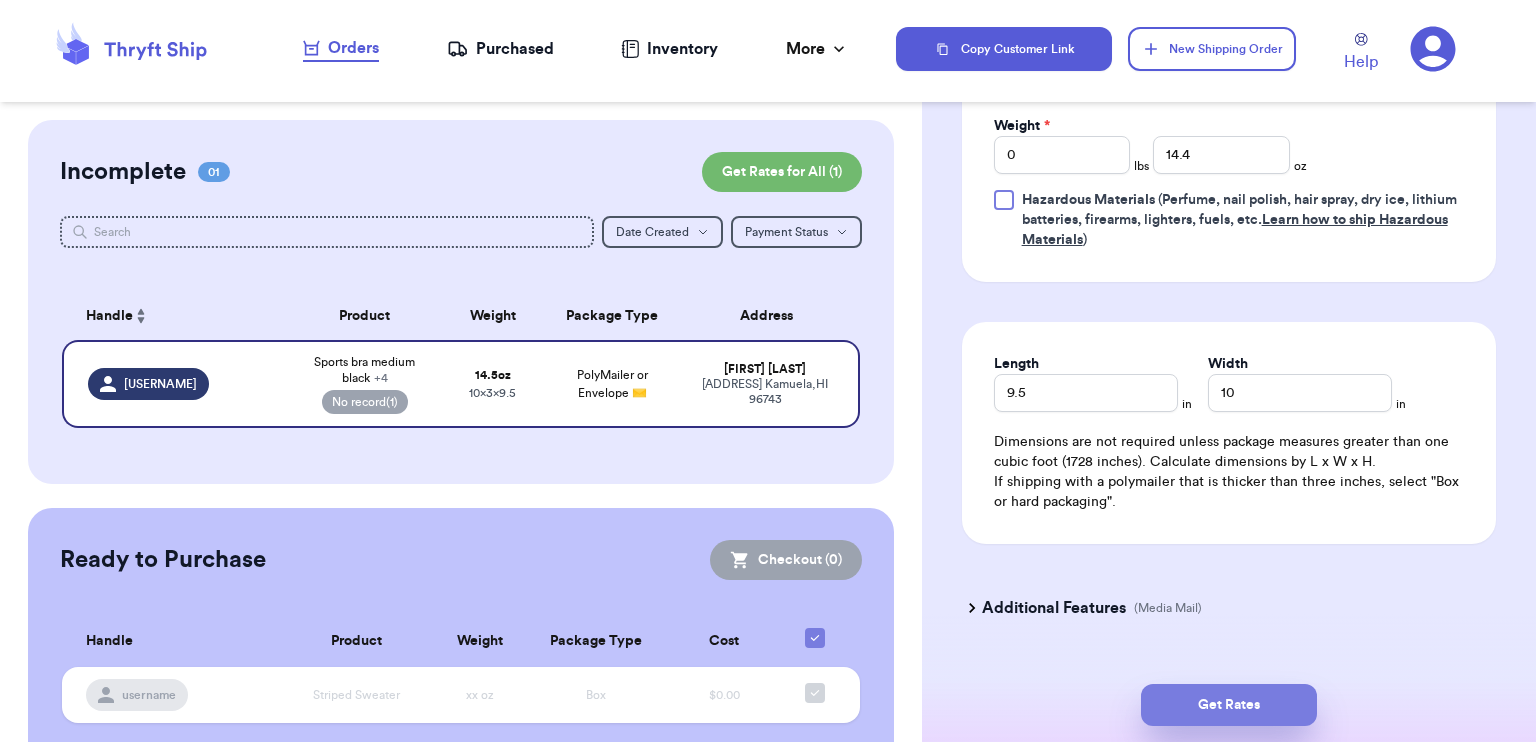 click on "Get Rates" at bounding box center (1229, 705) 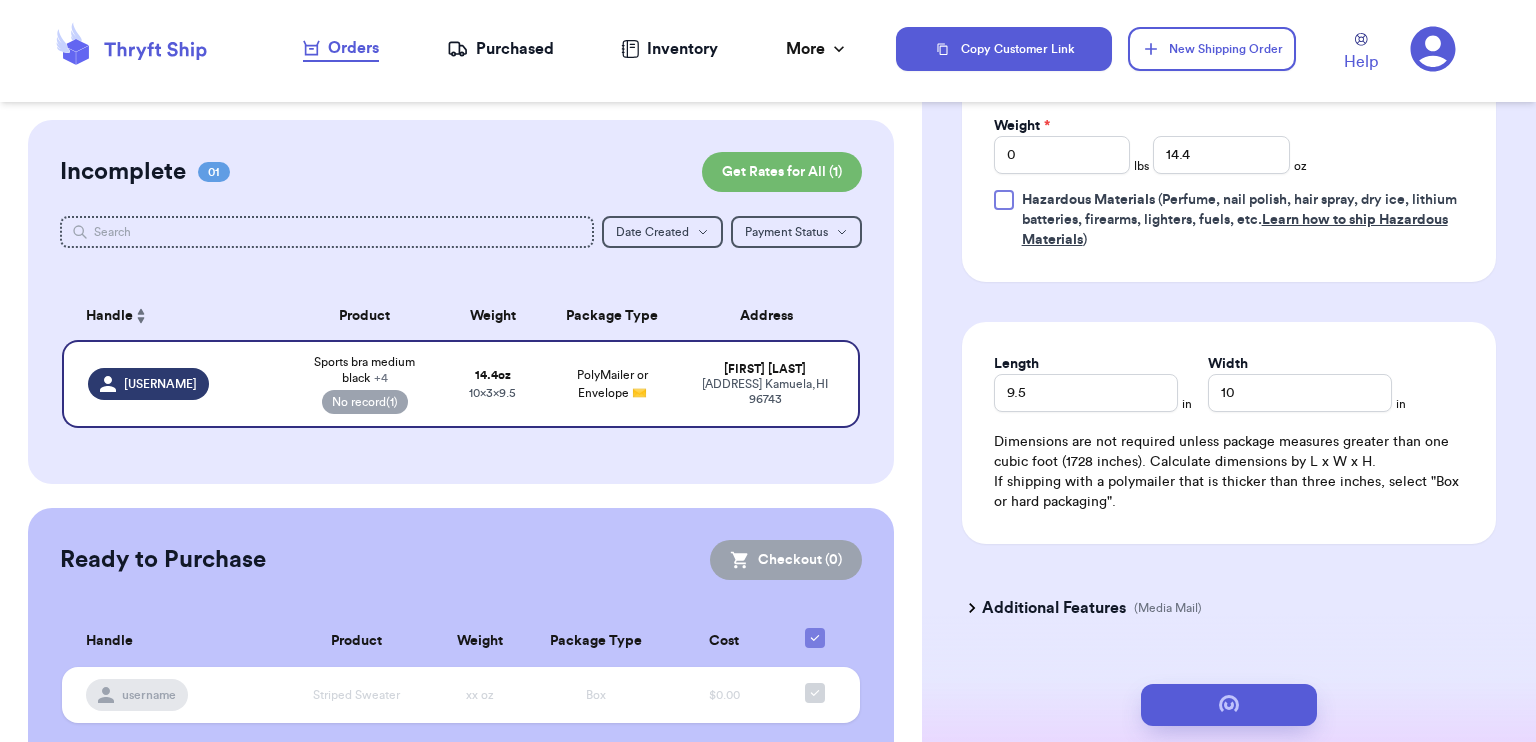 scroll, scrollTop: 0, scrollLeft: 0, axis: both 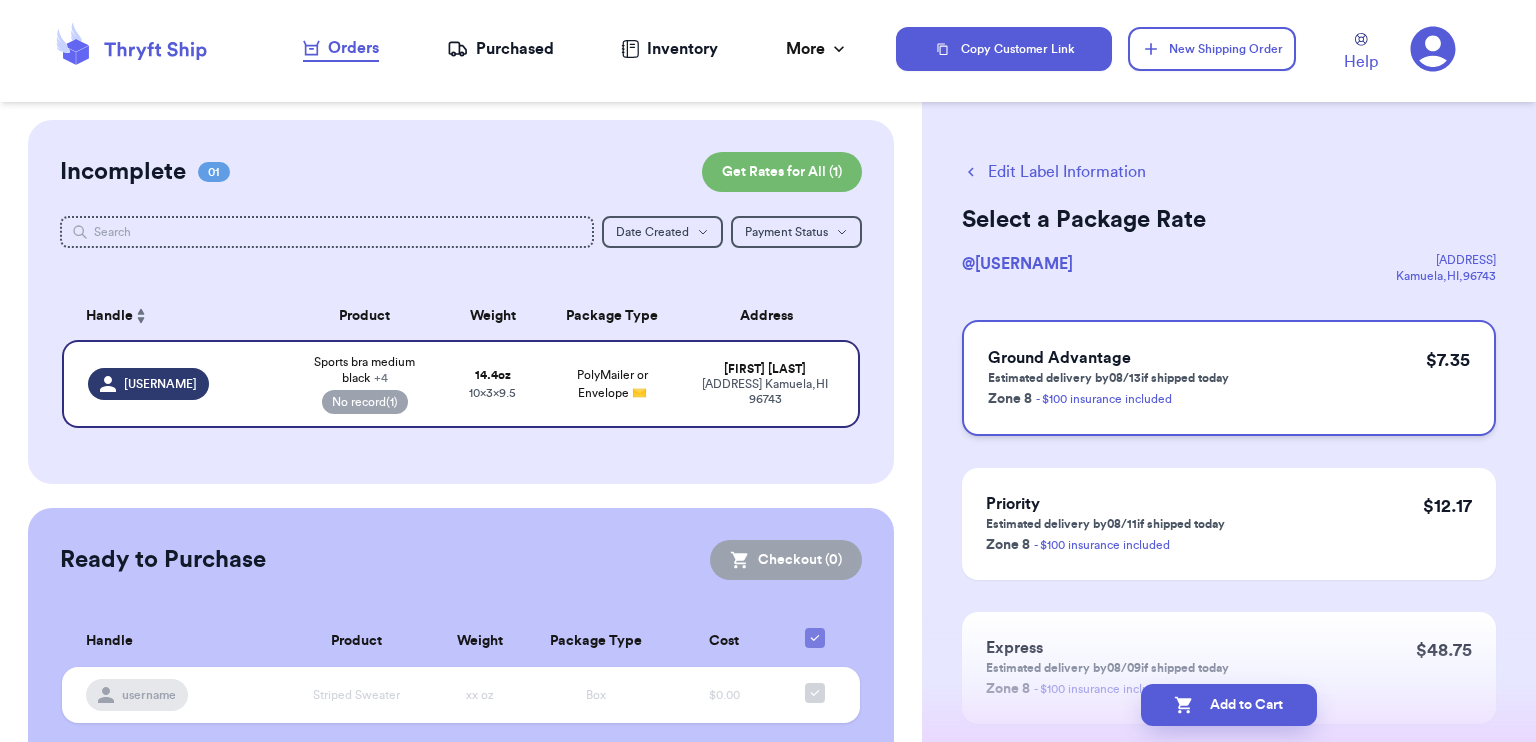 click on "Ground Advantage Estimated delivery by [DATE] if shipped today Zone 8 - $100 insurance included $ 7.35" at bounding box center (1229, 378) 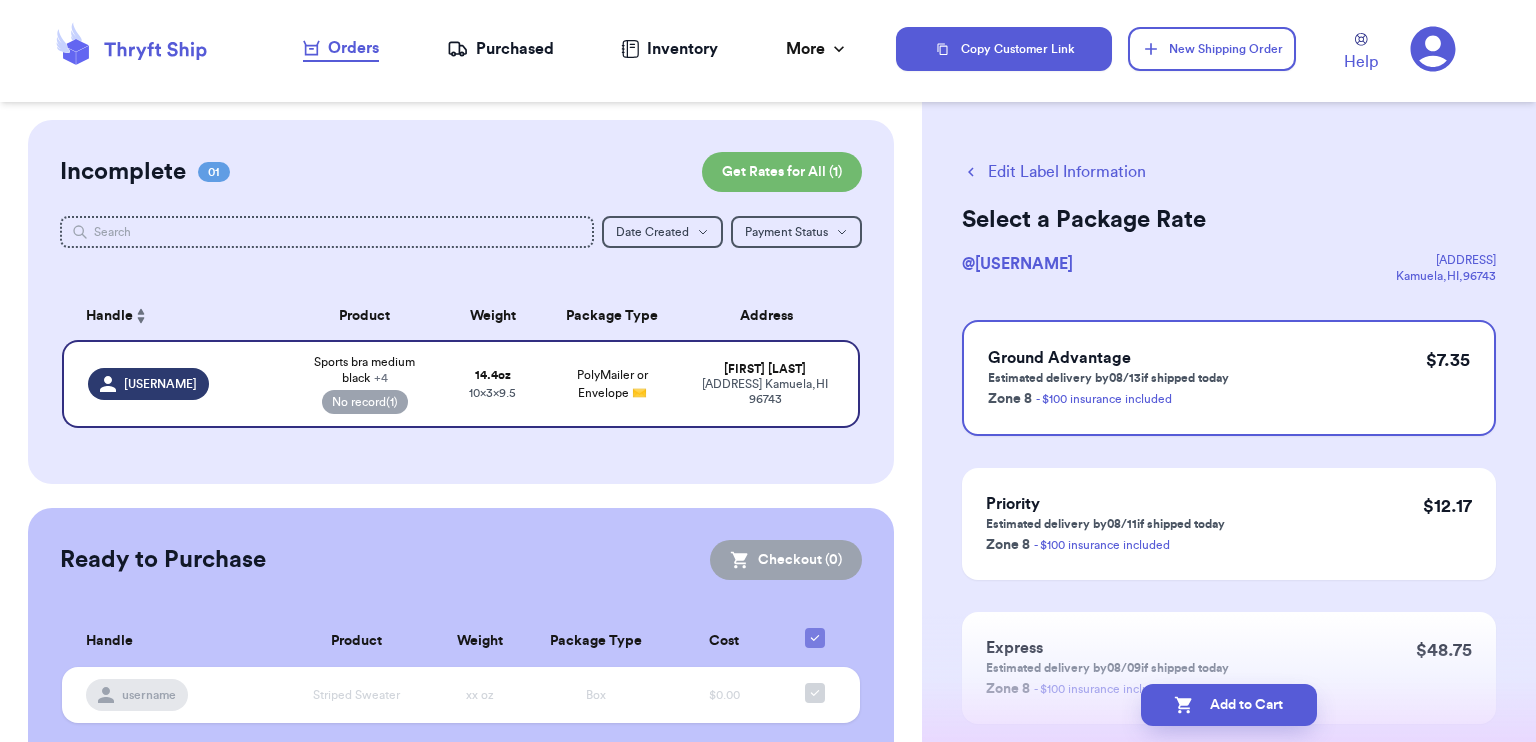 click on "Orders" at bounding box center [341, 49] 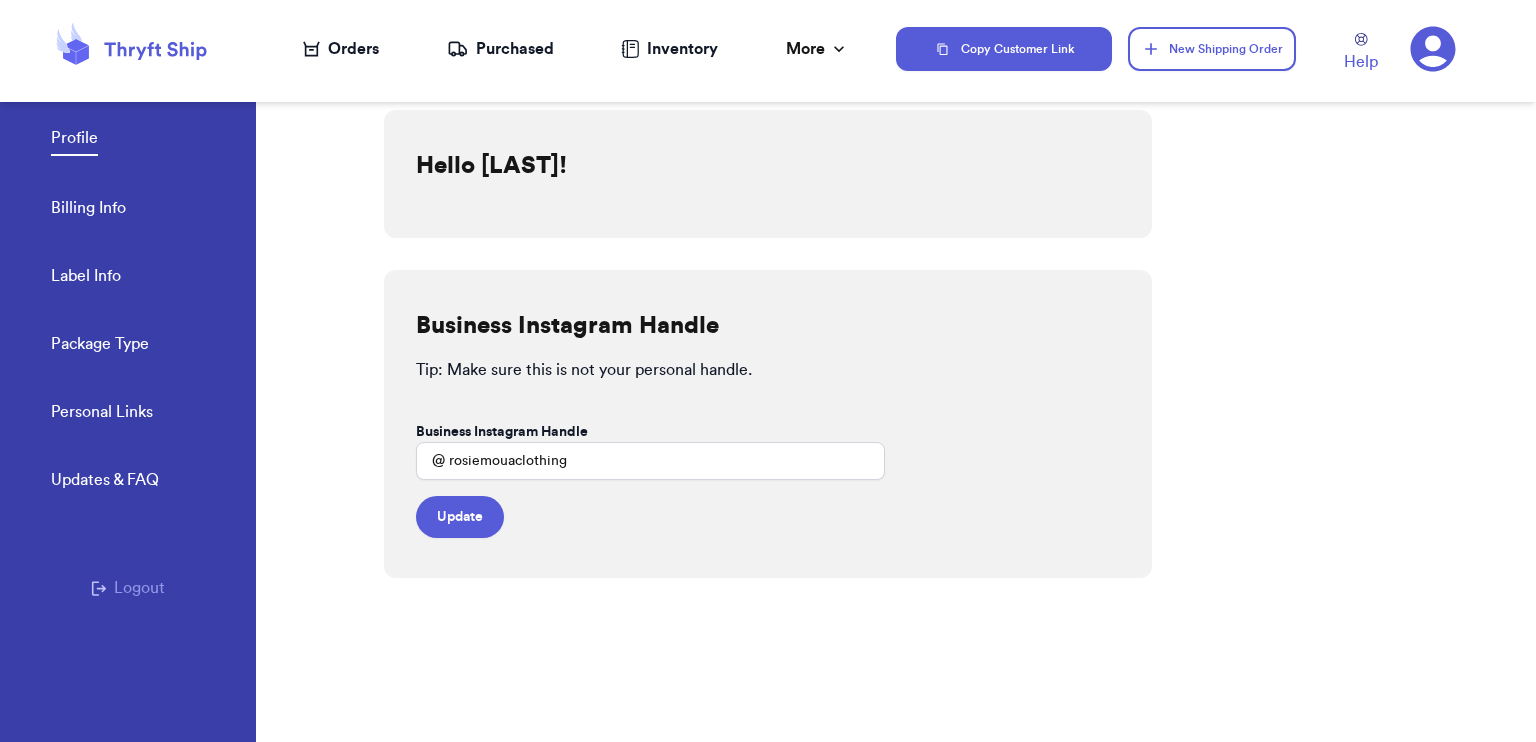 click on "Logout" at bounding box center [128, 588] 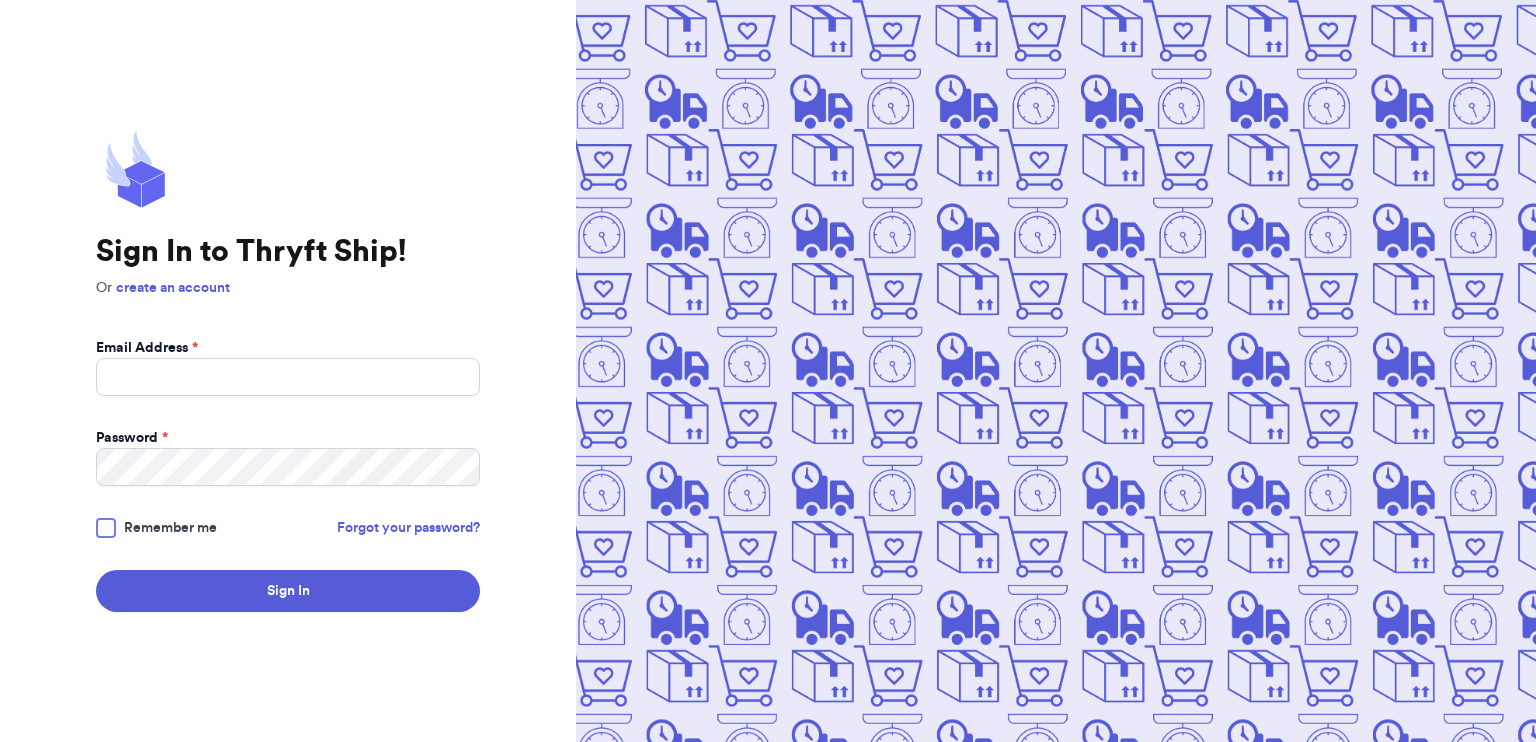 scroll, scrollTop: 0, scrollLeft: 0, axis: both 